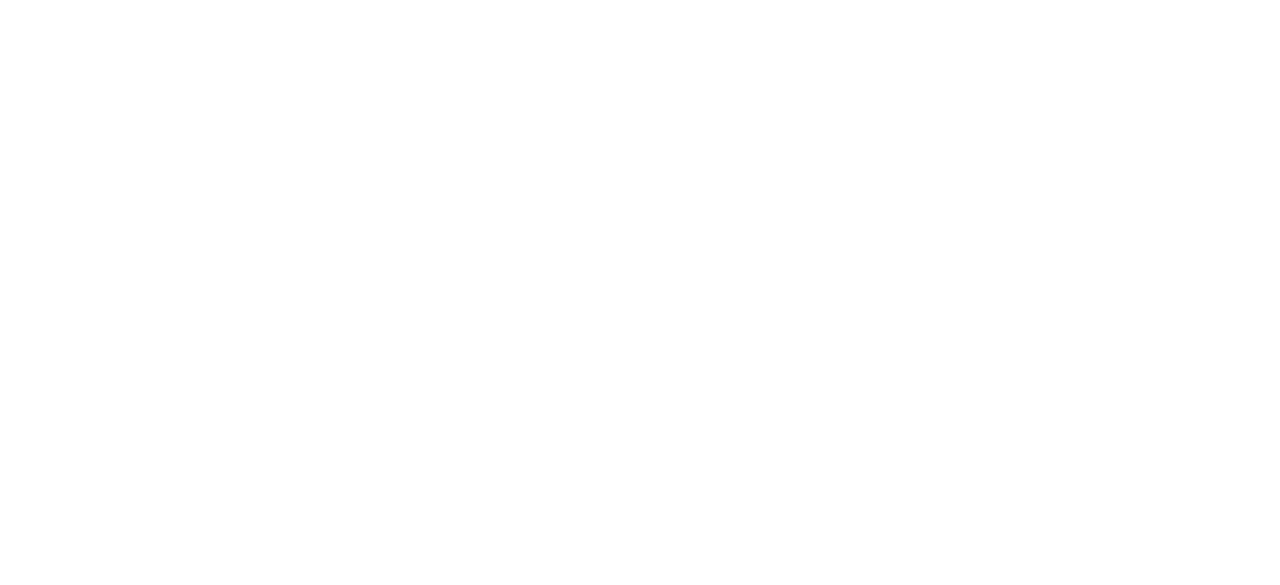 scroll, scrollTop: 0, scrollLeft: 0, axis: both 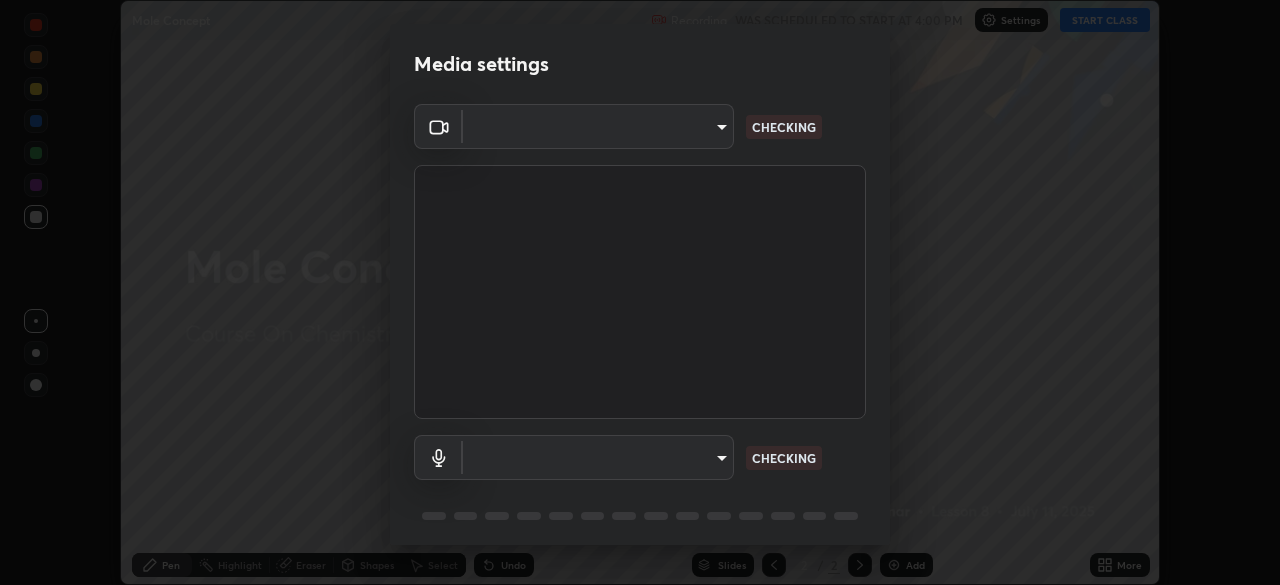 type on "2e9b027d6a4255688e554df818383ce9ed5f881db366686a8468352ce6a31e43" 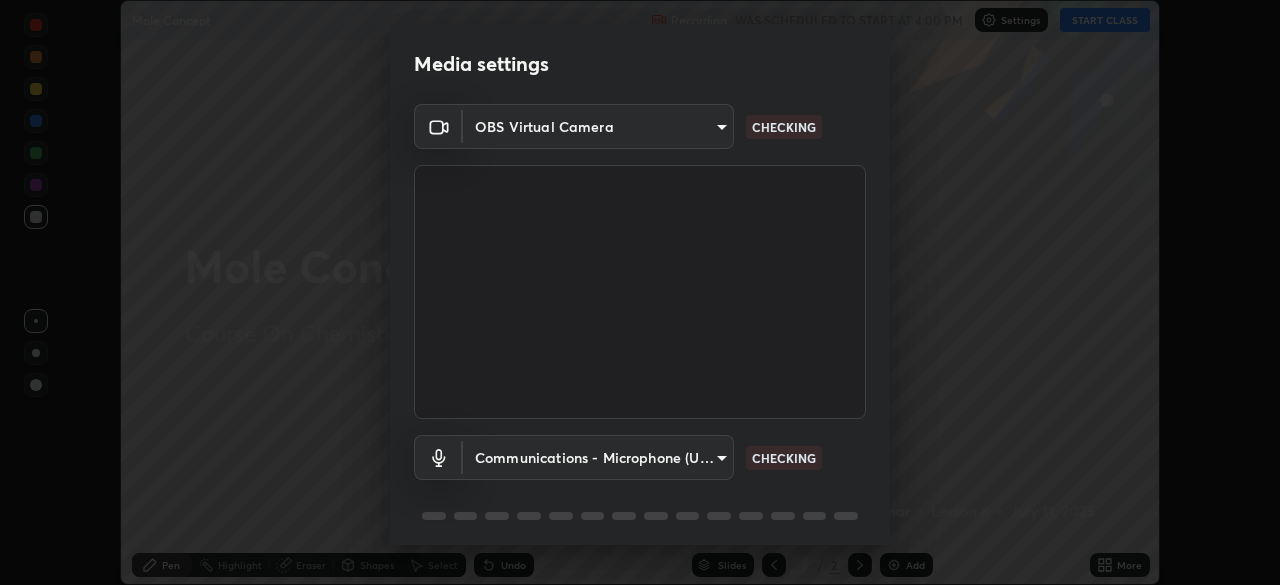 click on "Erase all Mole Concept Recording WAS SCHEDULED TO START AT  4:00 PM Settings START CLASS Setting up your live class Mole Concept • L8 of Course On Chemistry for JEE Growth 3 2027 [PERSON_NAME] Pen Highlight Eraser Shapes Select Undo Slides 2 / 2 Add More No doubts shared Encourage your learners to ask a doubt for better clarity Report an issue Reason for reporting Buffering Chat not working Audio - Video sync issue Educator video quality low ​ Attach an image Report Media settings OBS Virtual Camera 2e9b027d6a4255688e554df818383ce9ed5f881db366686a8468352ce6a31e43 CHECKING Communications - Microphone (USB PnP Sound Device) communications CHECKING 1 / 5 Next" at bounding box center (640, 292) 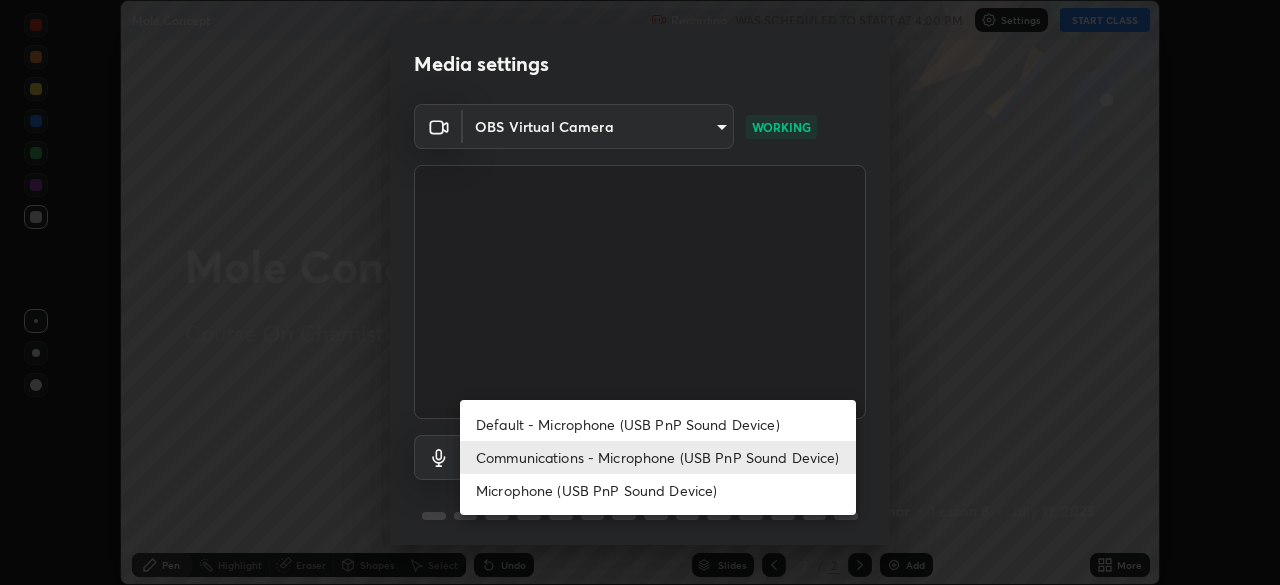 click on "Communications - Microphone (USB PnP Sound Device)" at bounding box center [658, 457] 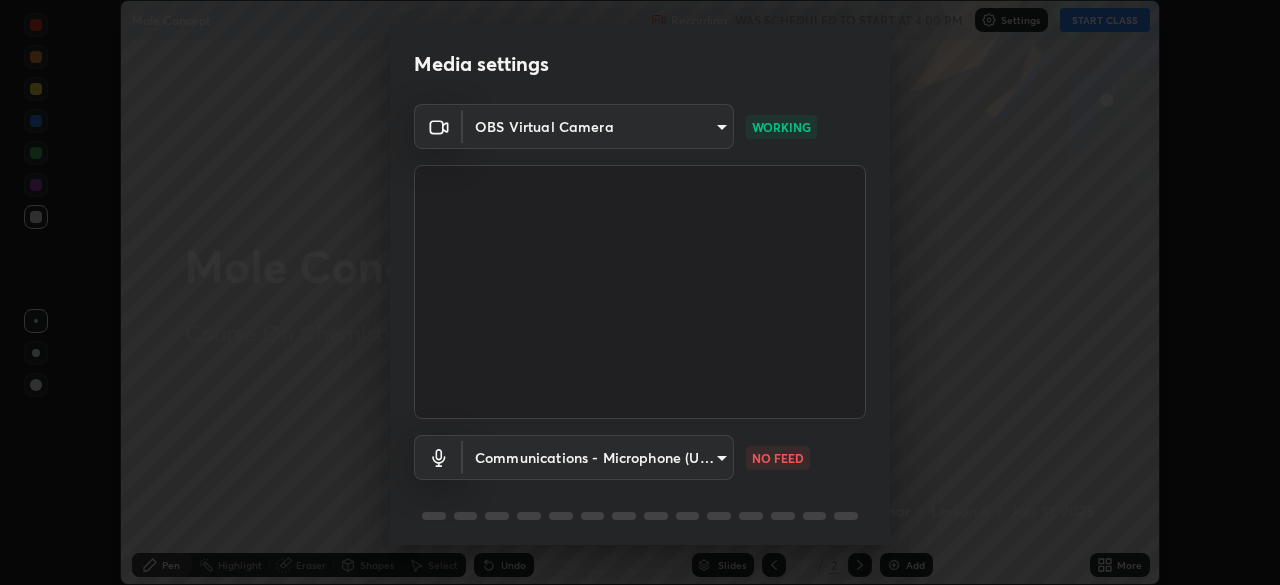 click on "Erase all Mole Concept Recording WAS SCHEDULED TO START AT  4:00 PM Settings START CLASS Setting up your live class Mole Concept • L8 of Course On Chemistry for JEE Growth 3 2027 [PERSON_NAME] Pen Highlight Eraser Shapes Select Undo Slides 2 / 2 Add More No doubts shared Encourage your learners to ask a doubt for better clarity Report an issue Reason for reporting Buffering Chat not working Audio - Video sync issue Educator video quality low ​ Attach an image Report Media settings OBS Virtual Camera 2e9b027d6a4255688e554df818383ce9ed5f881db366686a8468352ce6a31e43 WORKING Communications - Microphone (USB PnP Sound Device) communications NO FEED 1 / 5 Next" at bounding box center (640, 292) 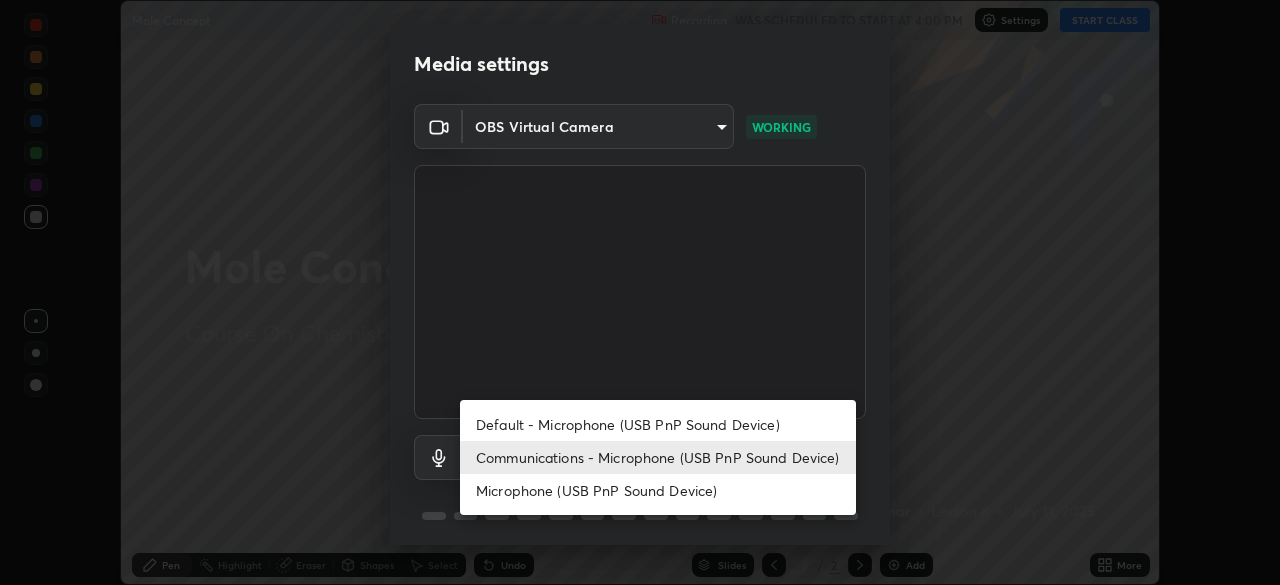 click on "Default - Microphone (USB PnP Sound Device)" at bounding box center [658, 424] 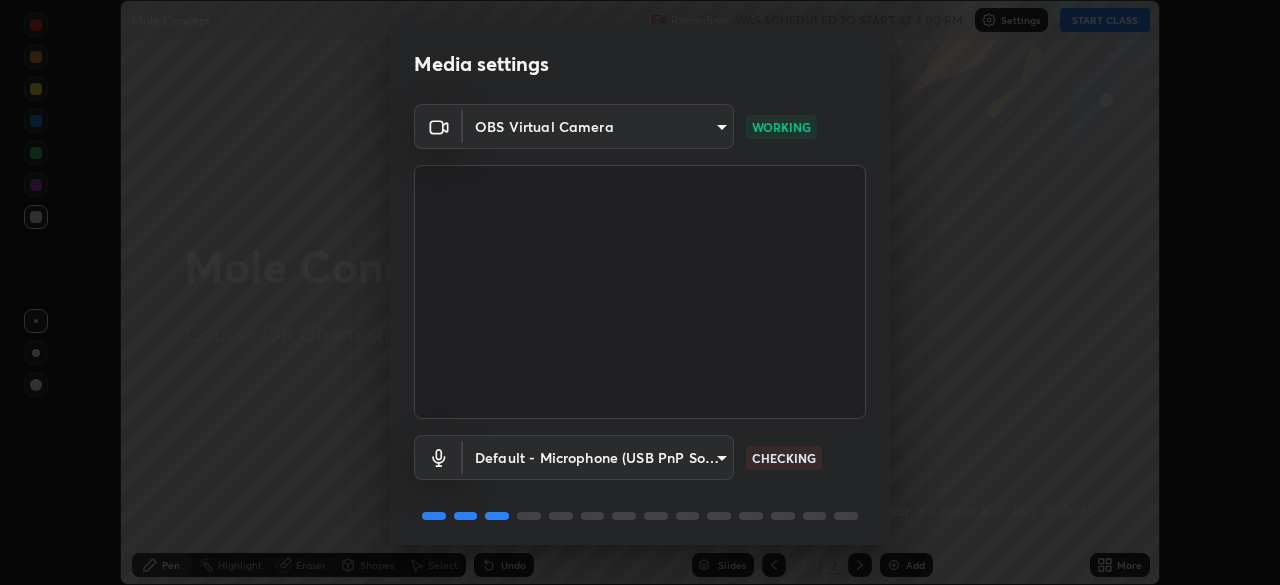 click on "Erase all Mole Concept Recording WAS SCHEDULED TO START AT  4:00 PM Settings START CLASS Setting up your live class Mole Concept • L8 of Course On Chemistry for JEE Growth 3 2027 [PERSON_NAME] Pen Highlight Eraser Shapes Select Undo Slides 2 / 2 Add More No doubts shared Encourage your learners to ask a doubt for better clarity Report an issue Reason for reporting Buffering Chat not working Audio - Video sync issue Educator video quality low ​ Attach an image Report Media settings OBS Virtual Camera 2e9b027d6a4255688e554df818383ce9ed5f881db366686a8468352ce6a31e43 WORKING Default - Microphone (USB PnP Sound Device) default CHECKING 1 / 5 Next" at bounding box center [640, 292] 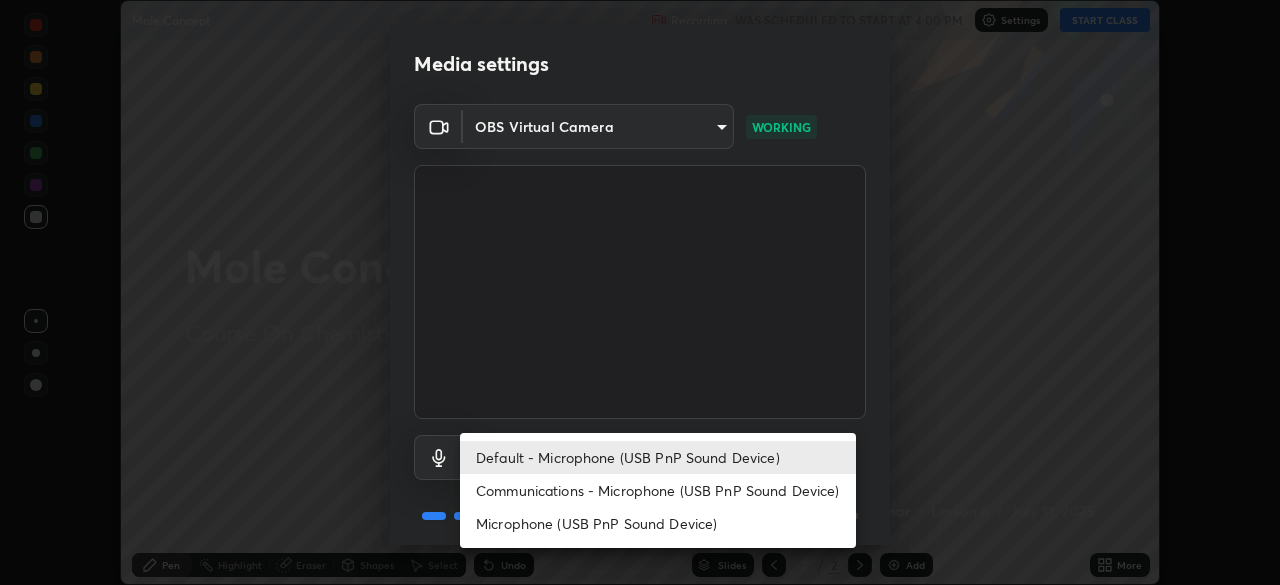 click on "Communications - Microphone (USB PnP Sound Device)" at bounding box center [658, 490] 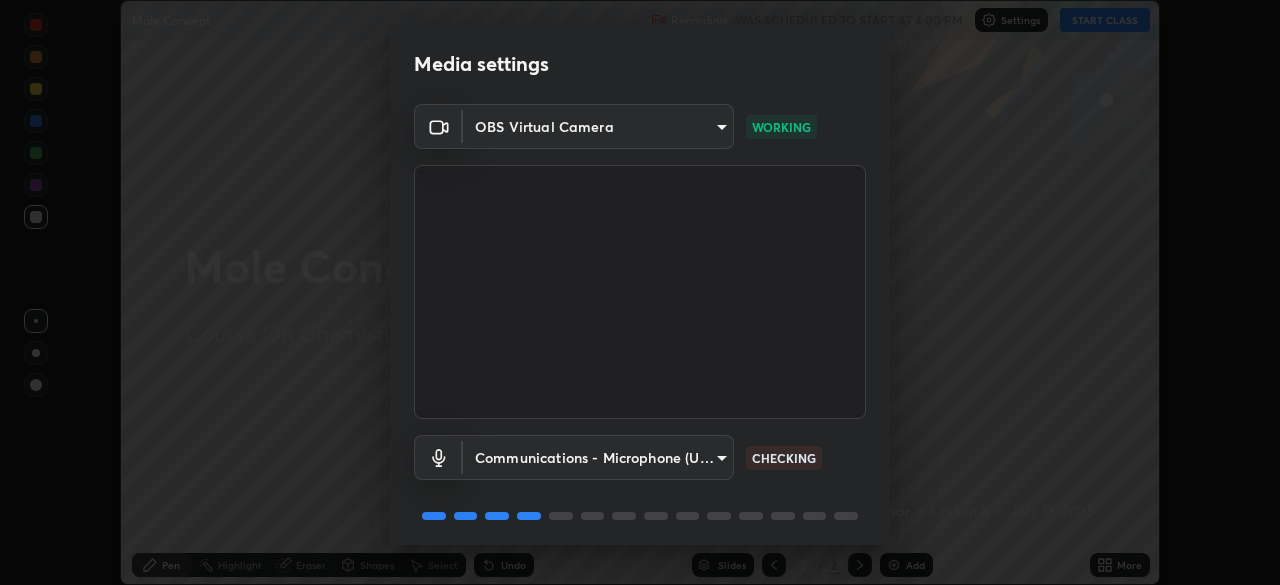 scroll, scrollTop: 71, scrollLeft: 0, axis: vertical 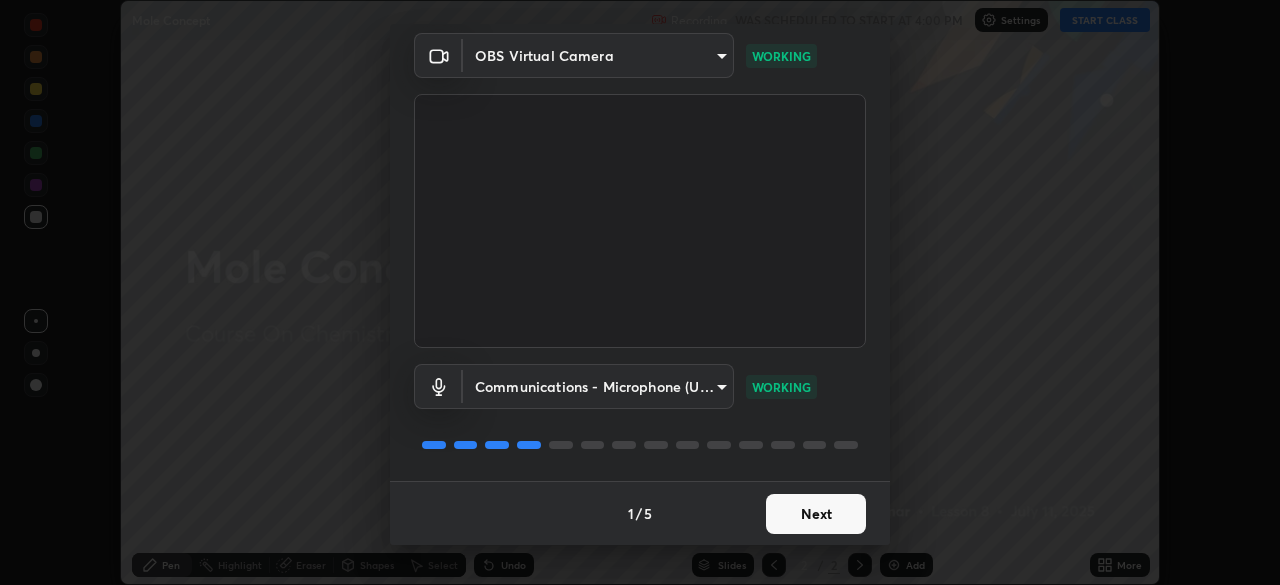 click on "Next" at bounding box center [816, 514] 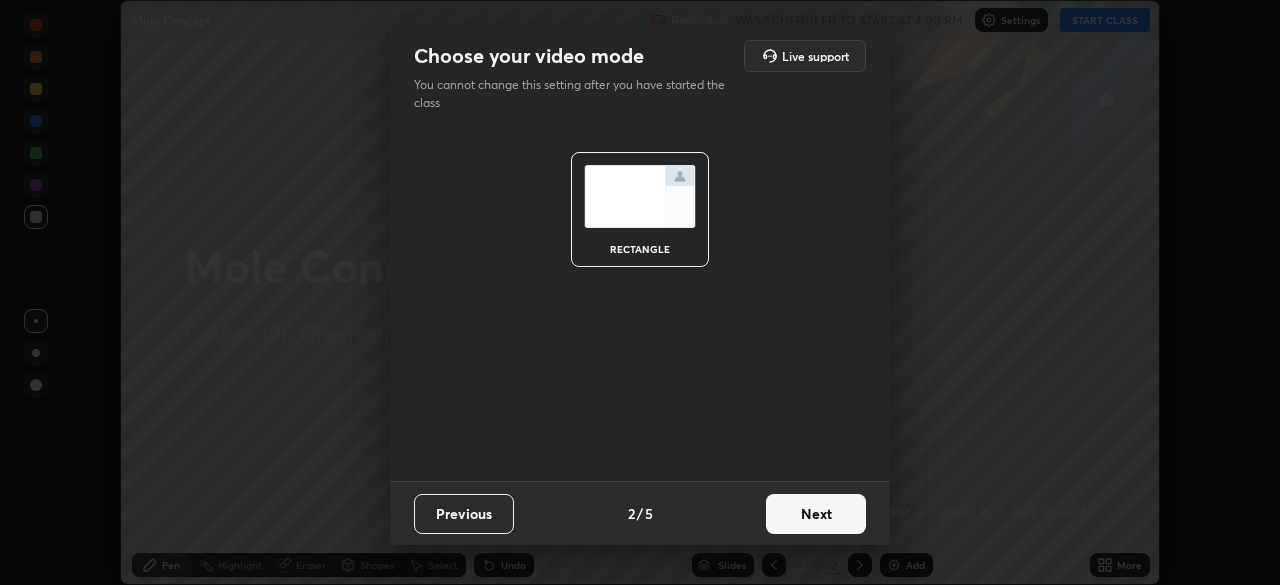 scroll, scrollTop: 0, scrollLeft: 0, axis: both 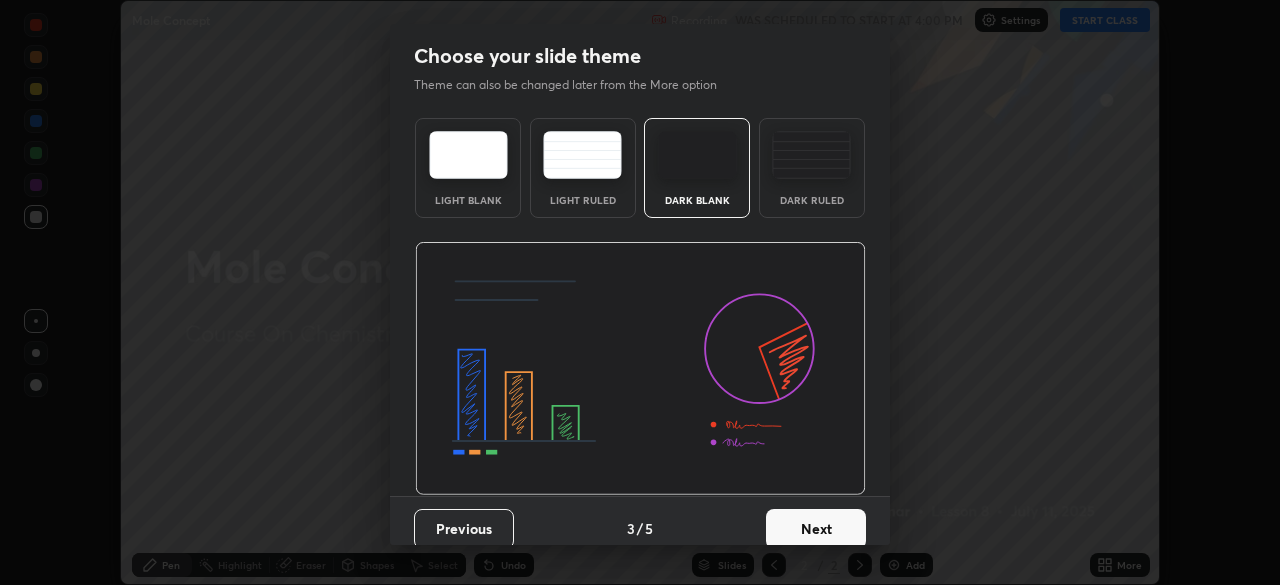 click on "Next" at bounding box center (816, 529) 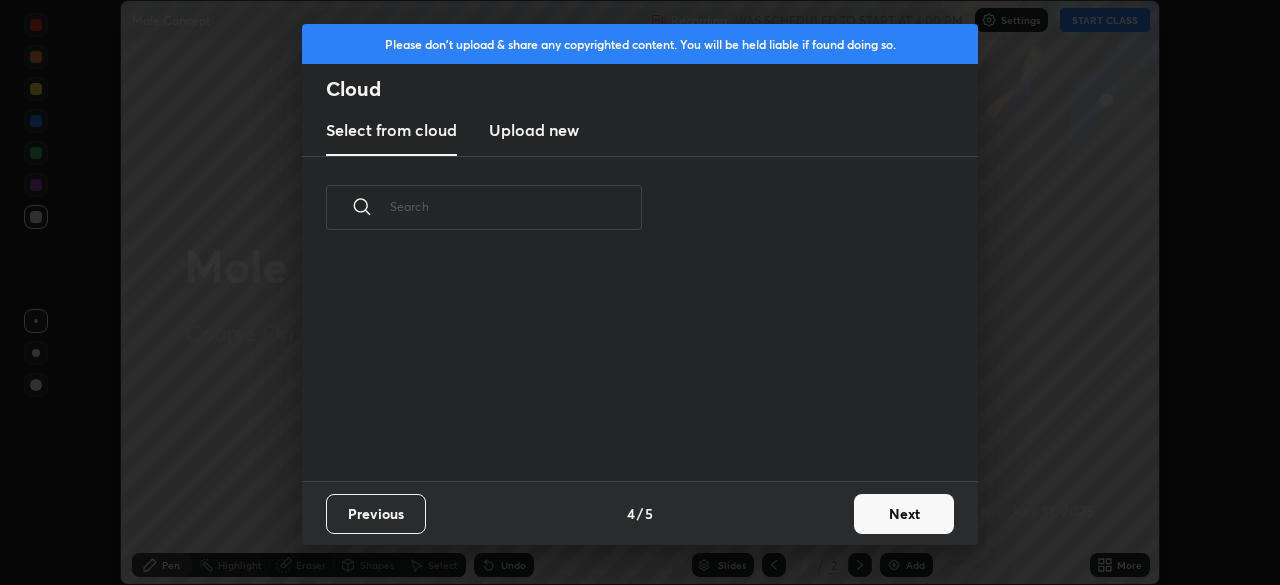 scroll, scrollTop: 7, scrollLeft: 11, axis: both 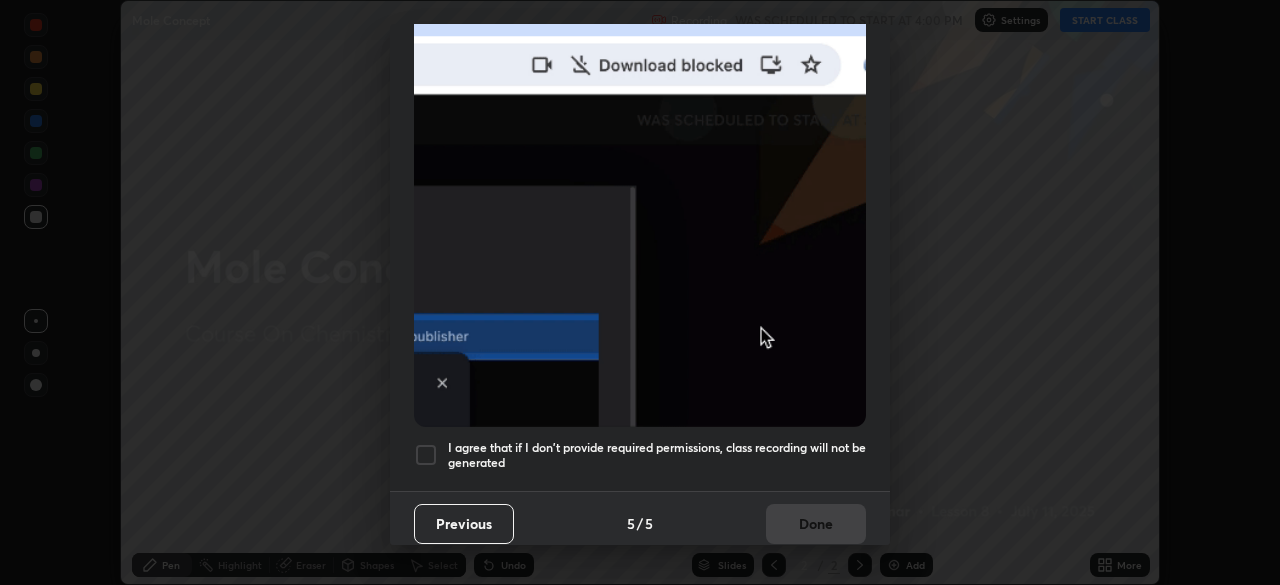 click at bounding box center [426, 455] 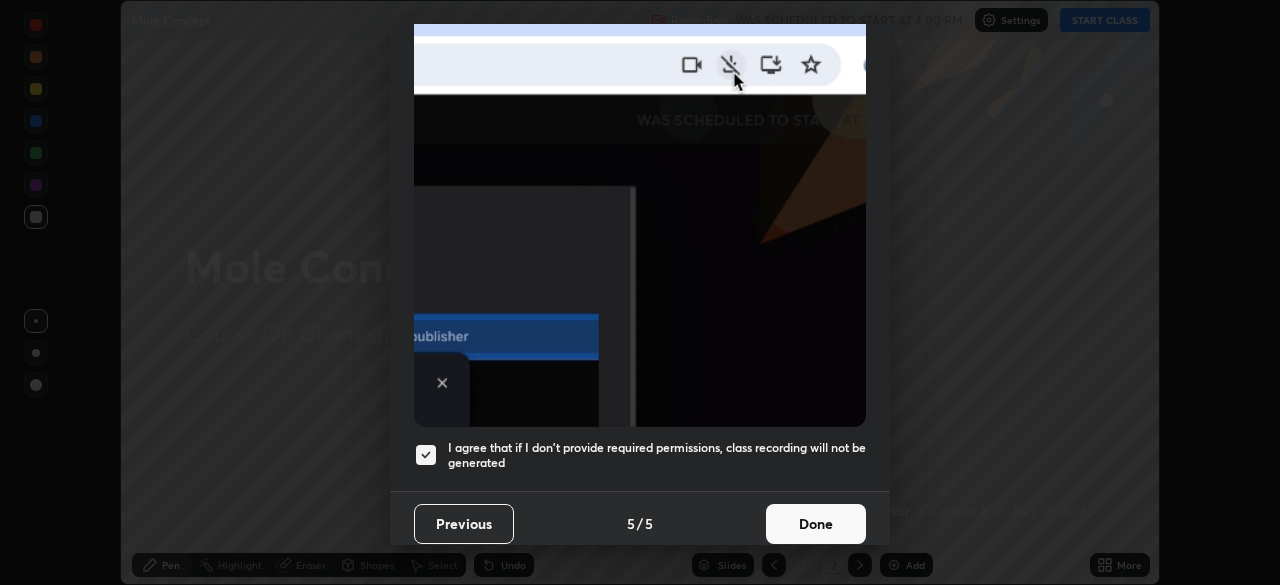 click on "Done" at bounding box center [816, 524] 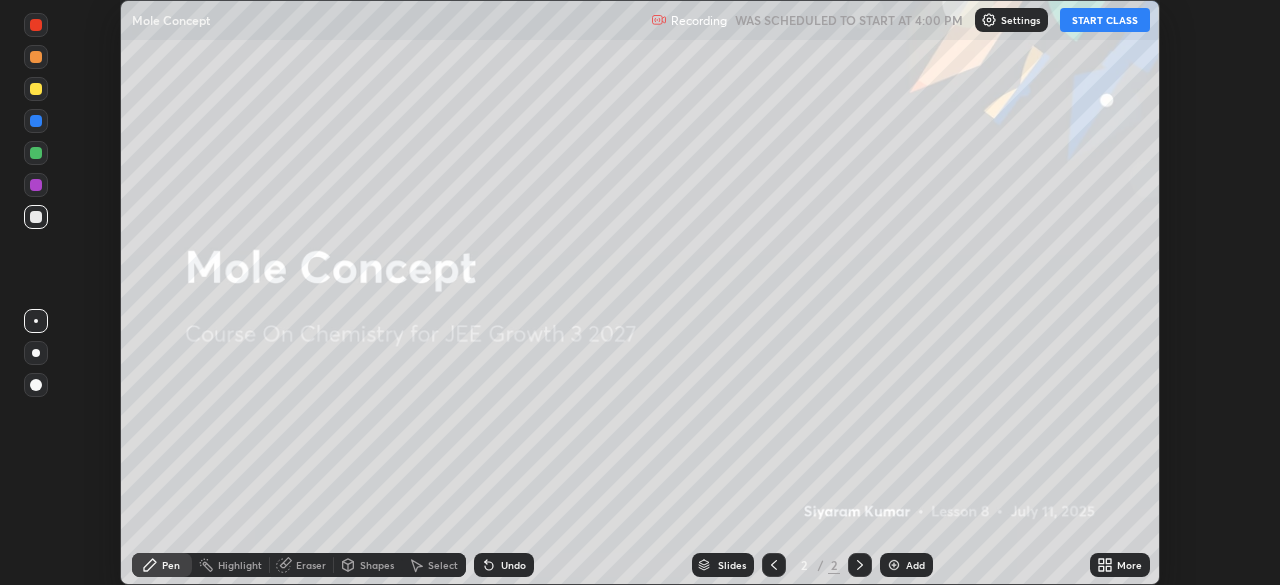 click on "START CLASS" at bounding box center [1105, 20] 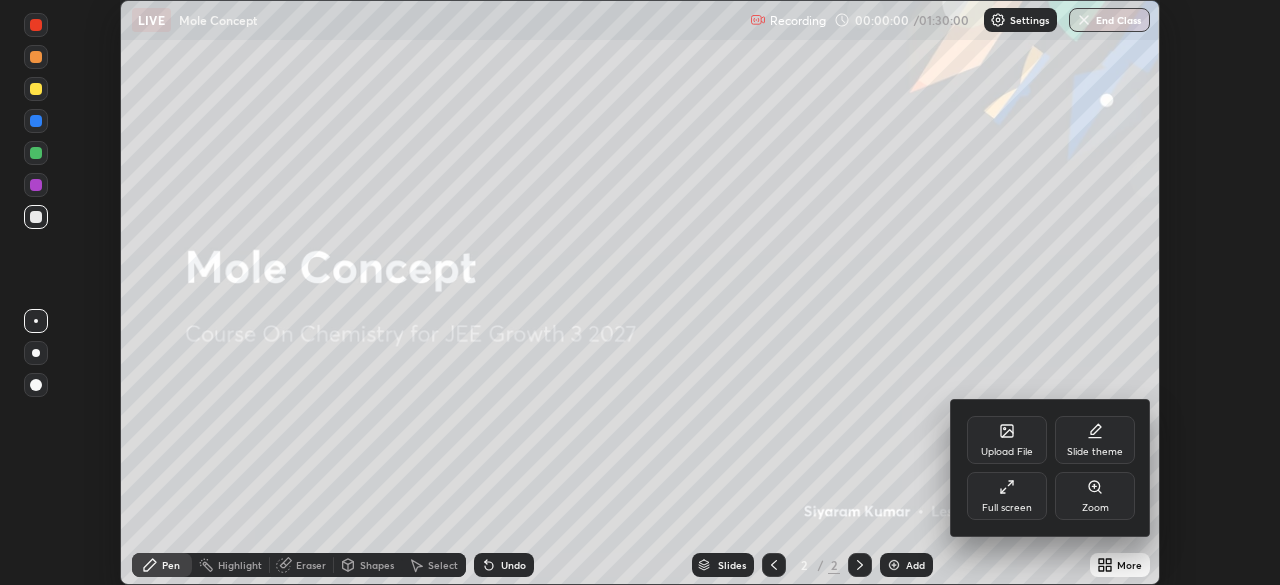 click 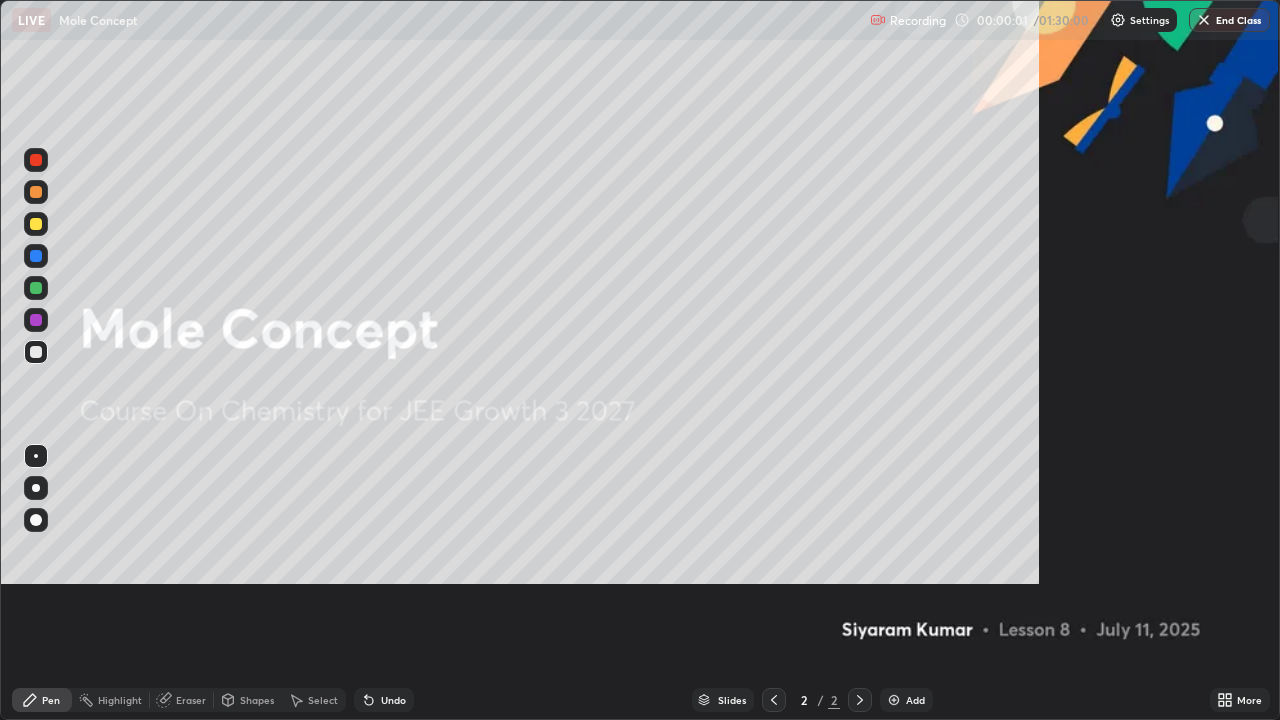 scroll, scrollTop: 99280, scrollLeft: 98720, axis: both 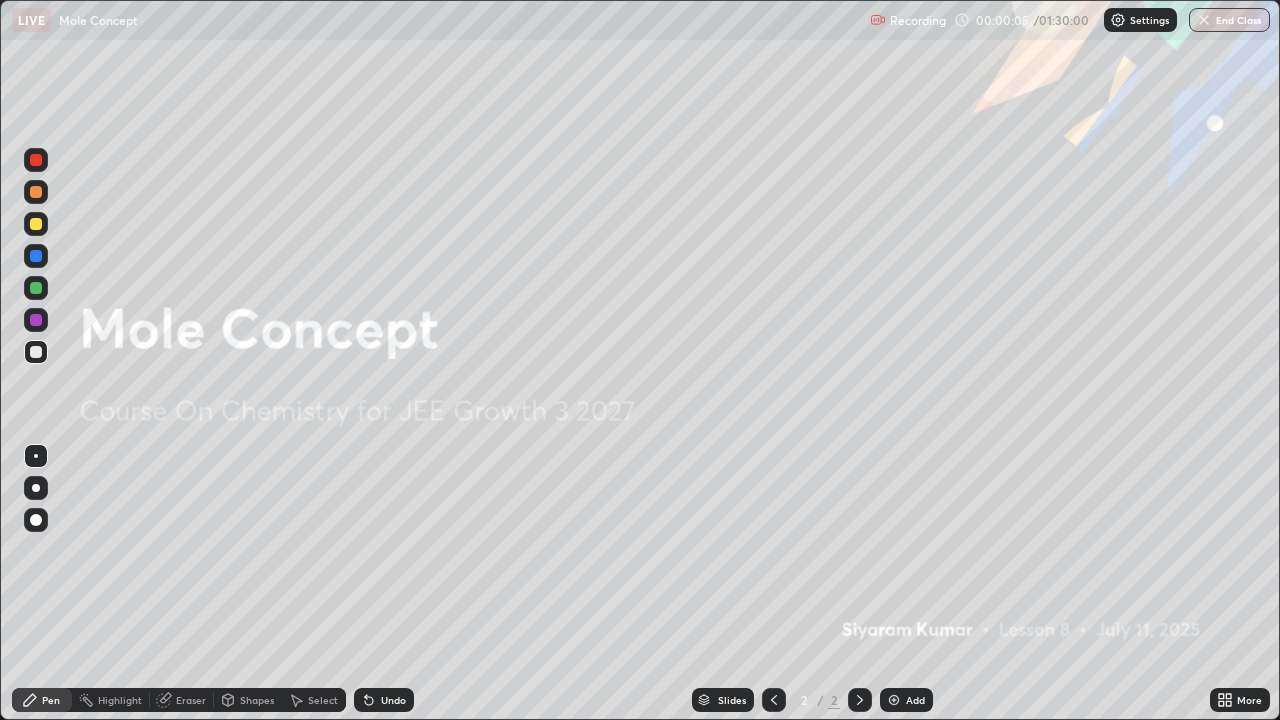 click at bounding box center (36, 224) 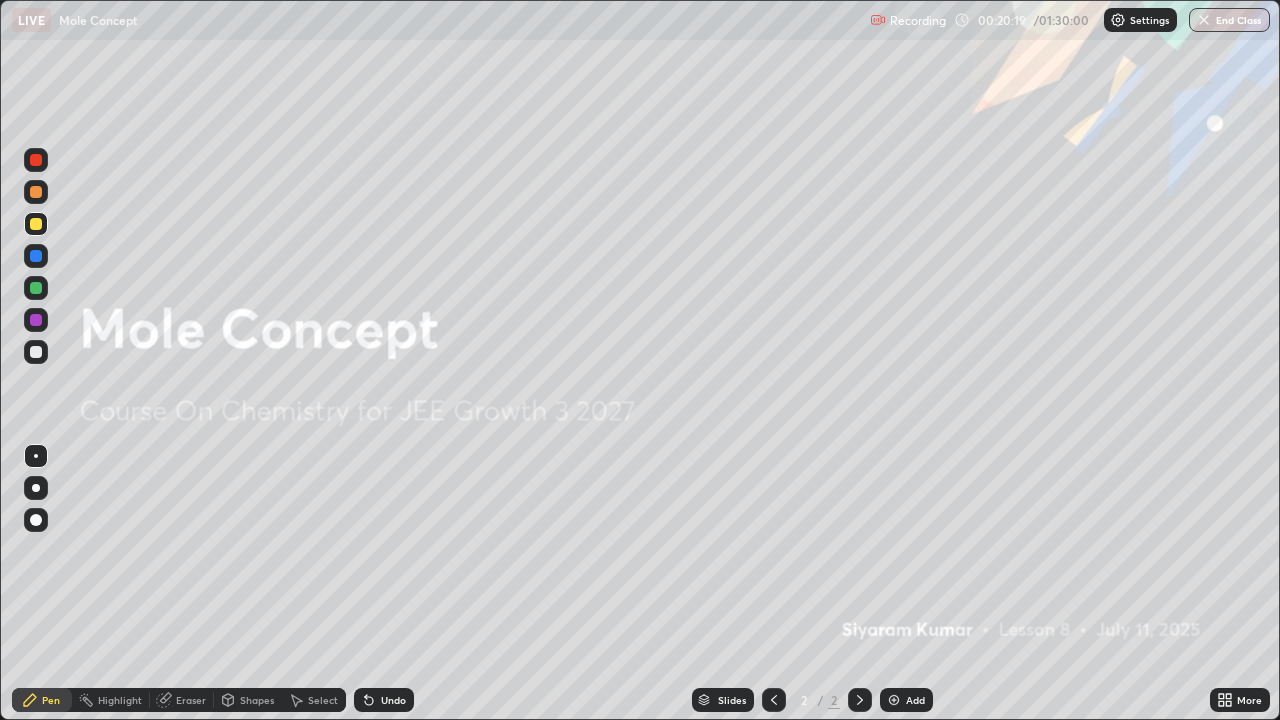 click on "Add" at bounding box center [915, 700] 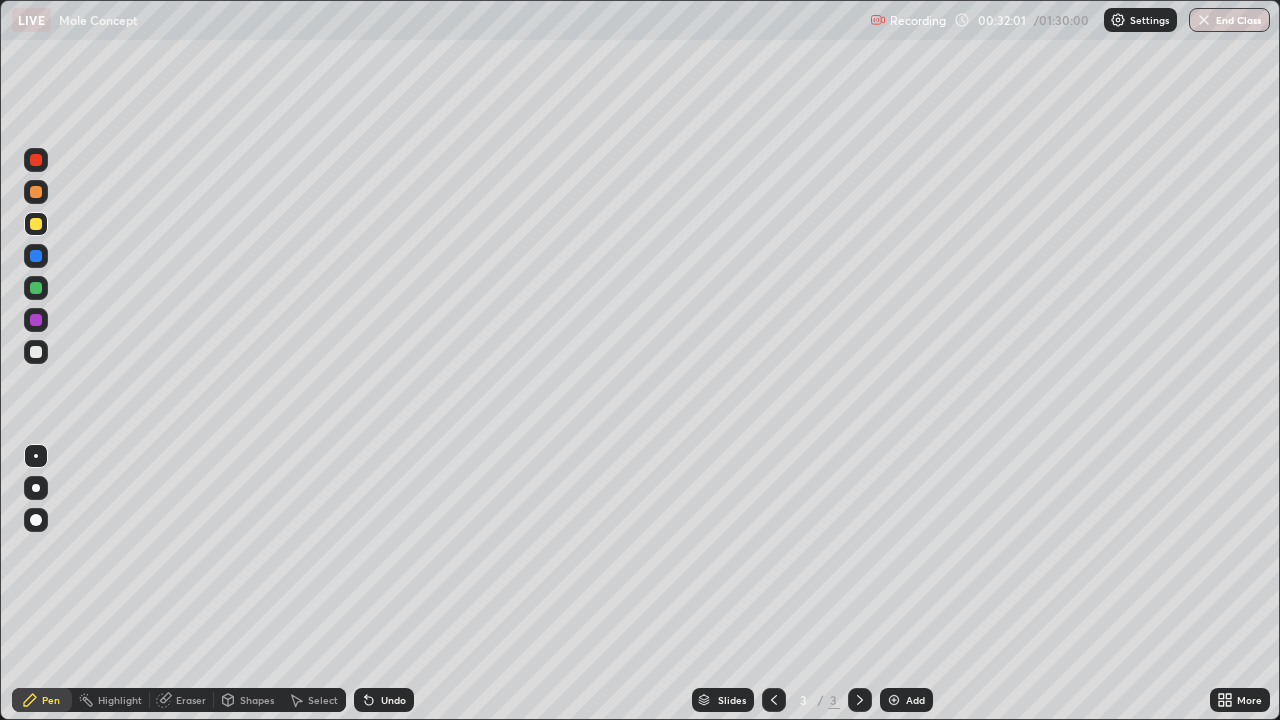 click 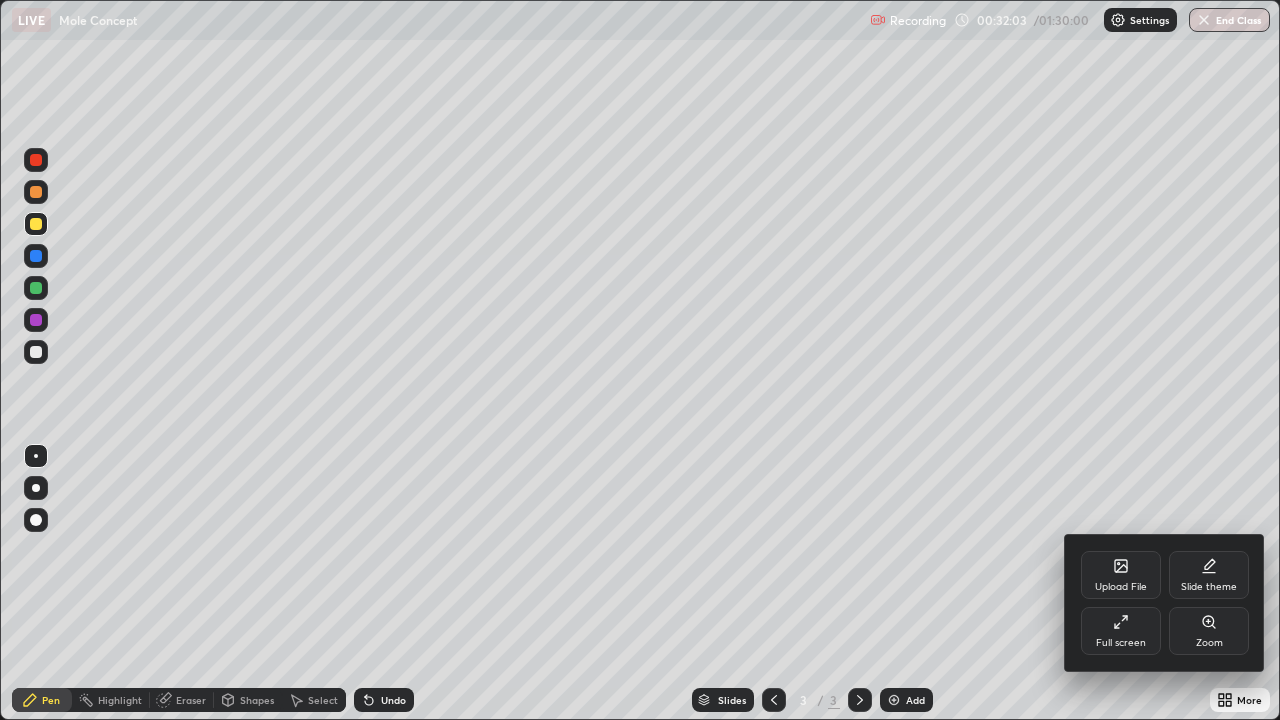 click on "Upload File" at bounding box center [1121, 575] 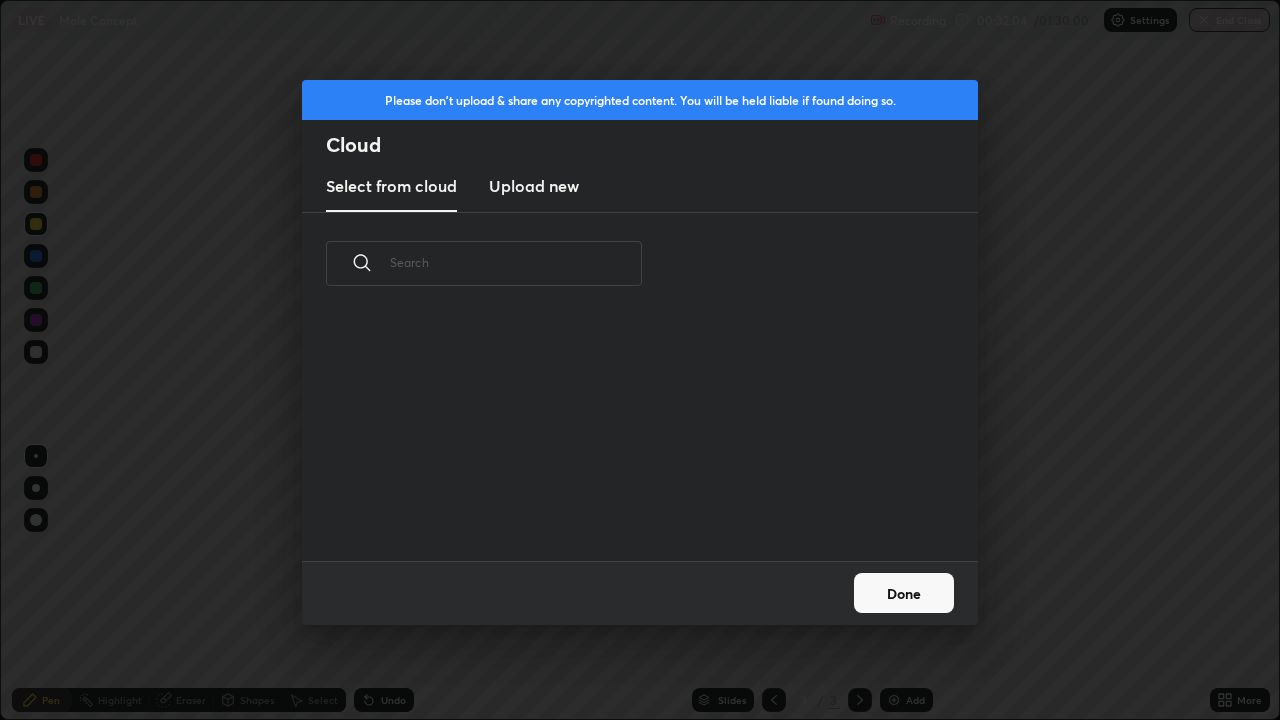scroll, scrollTop: 7, scrollLeft: 11, axis: both 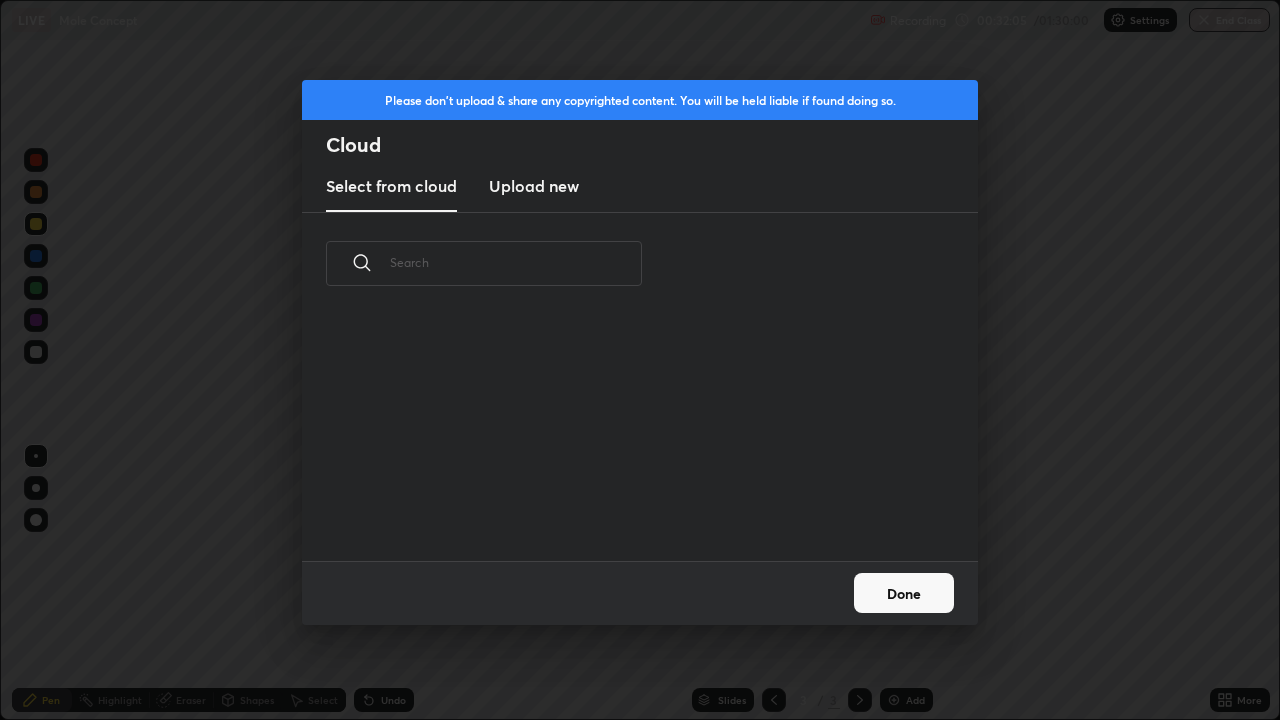 click on "Upload new" at bounding box center (534, 186) 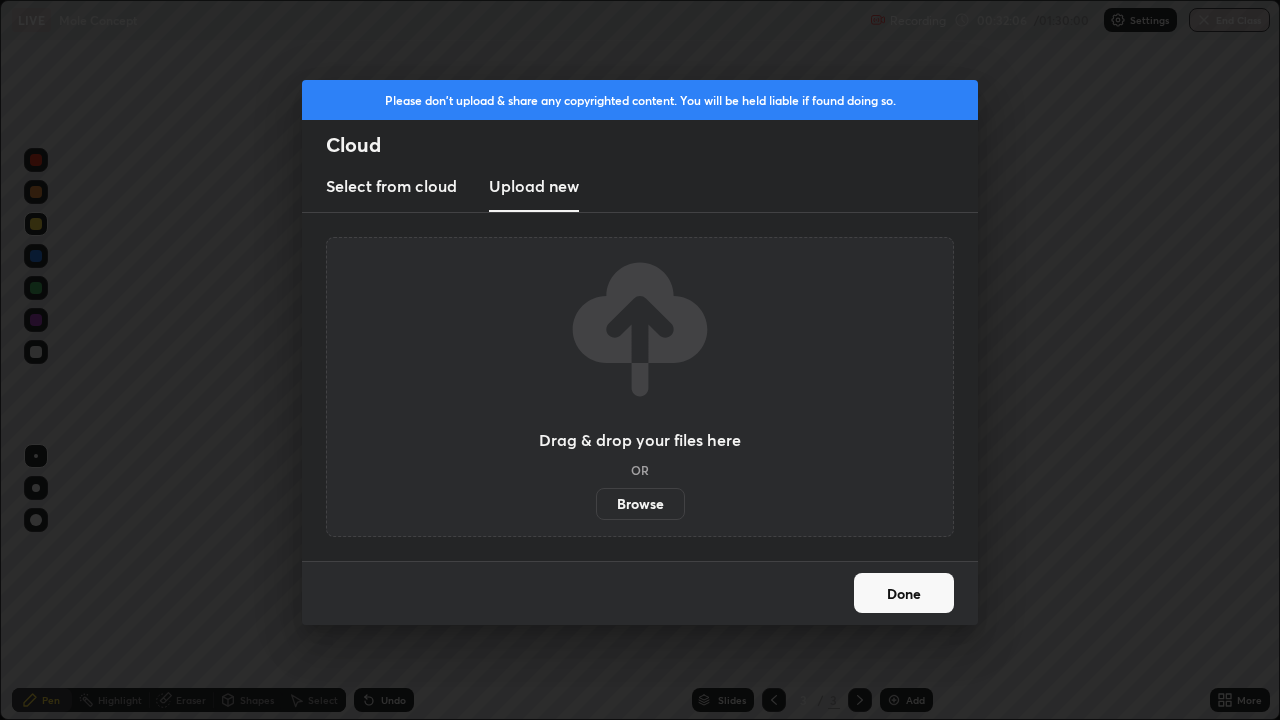 click on "Browse" at bounding box center [640, 504] 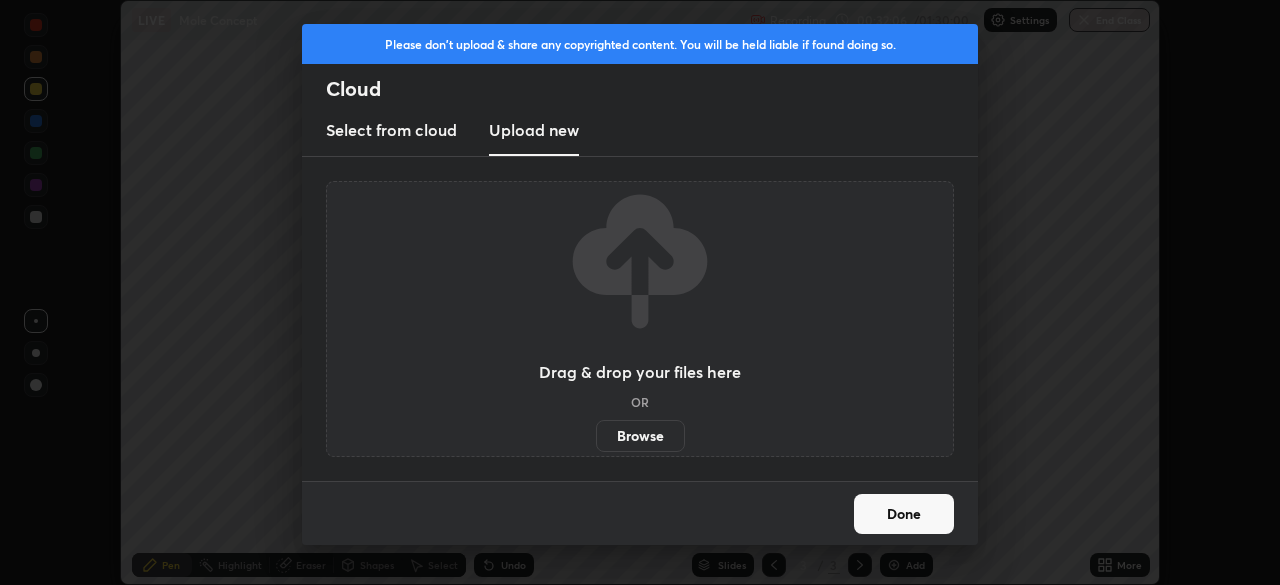 scroll, scrollTop: 585, scrollLeft: 1280, axis: both 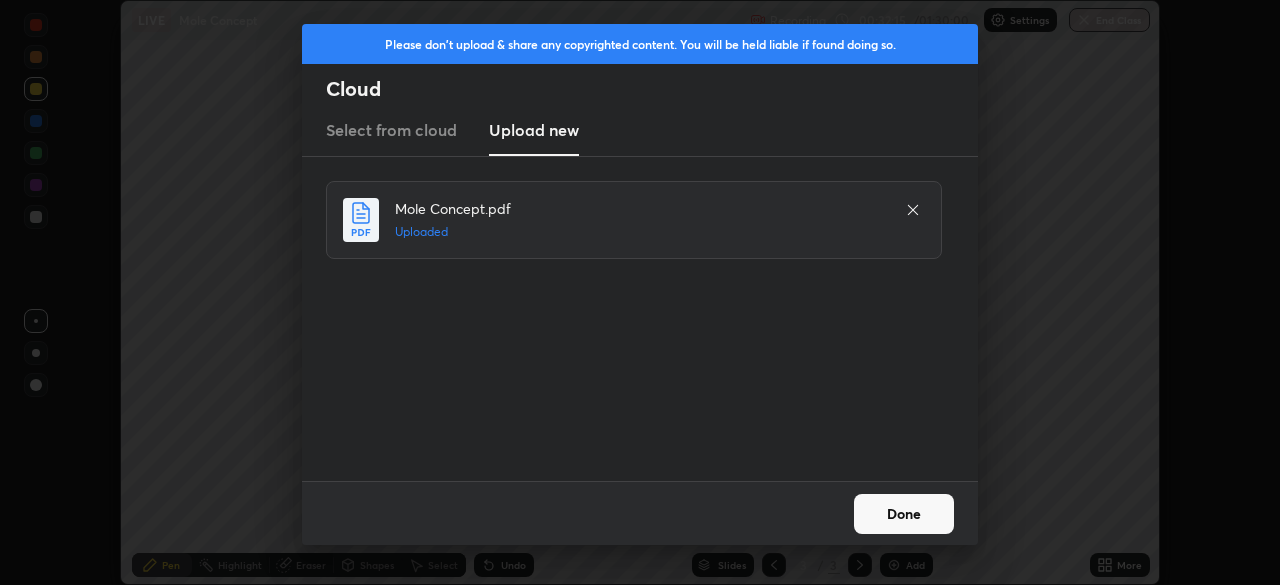 click on "Done" at bounding box center [904, 514] 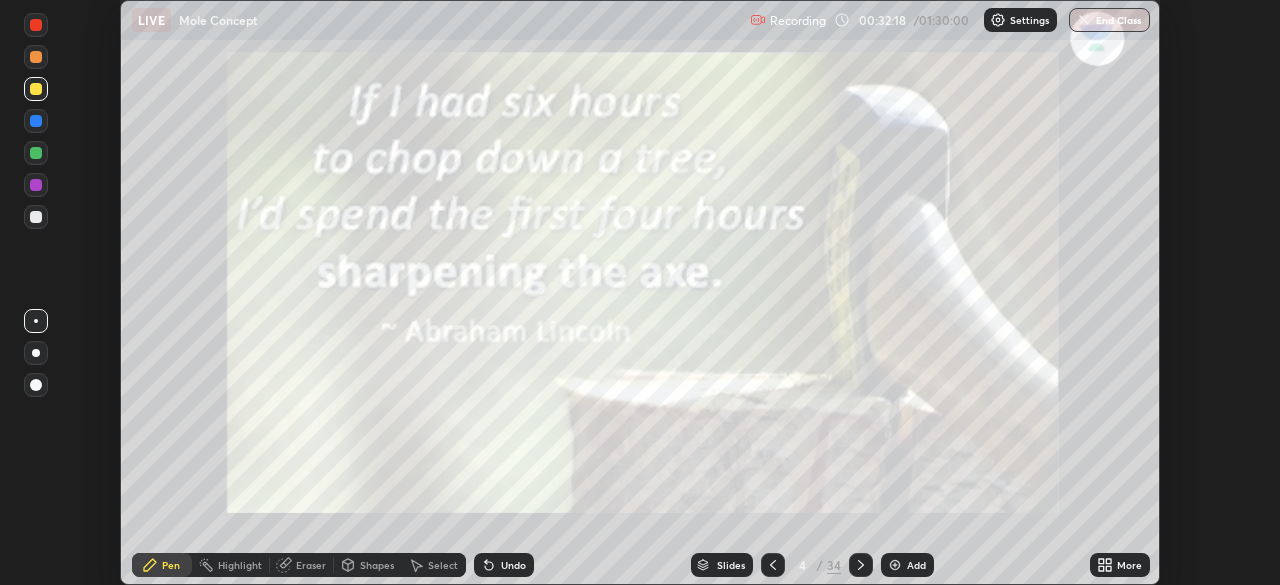 click 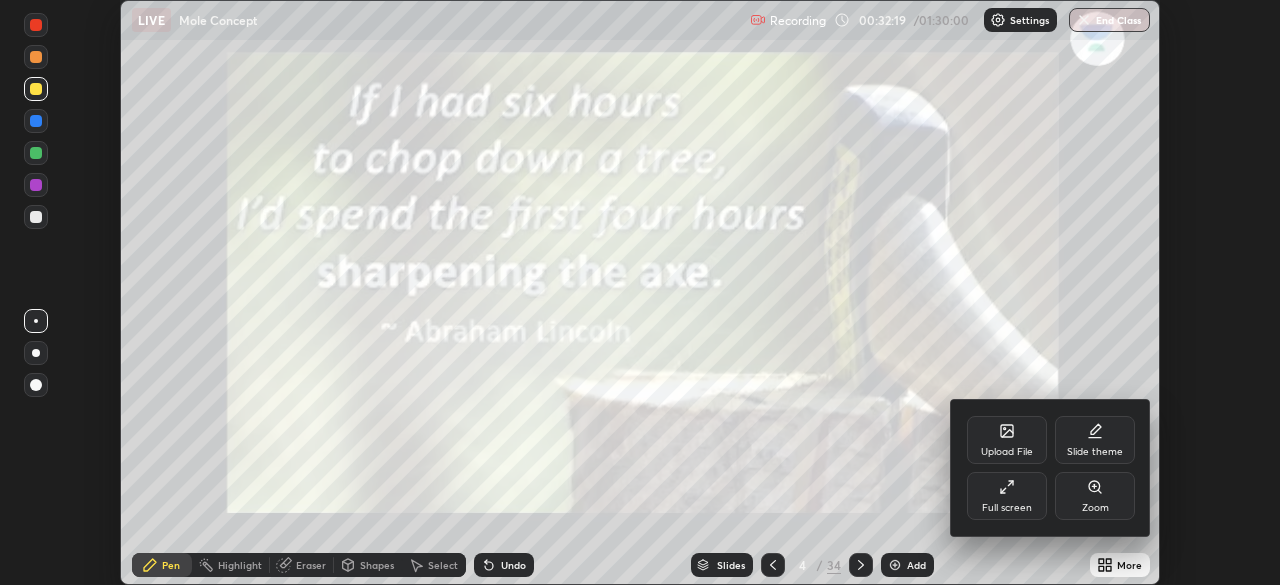 click on "Full screen" at bounding box center [1007, 508] 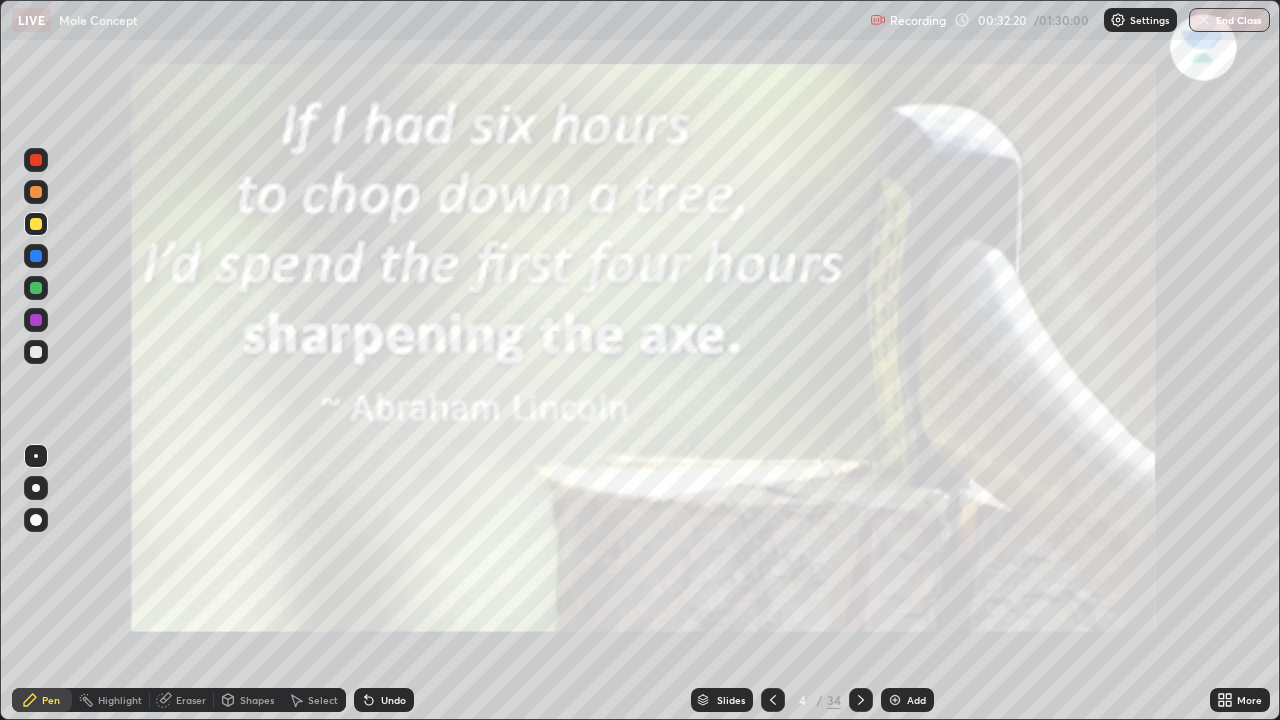 scroll, scrollTop: 99280, scrollLeft: 98720, axis: both 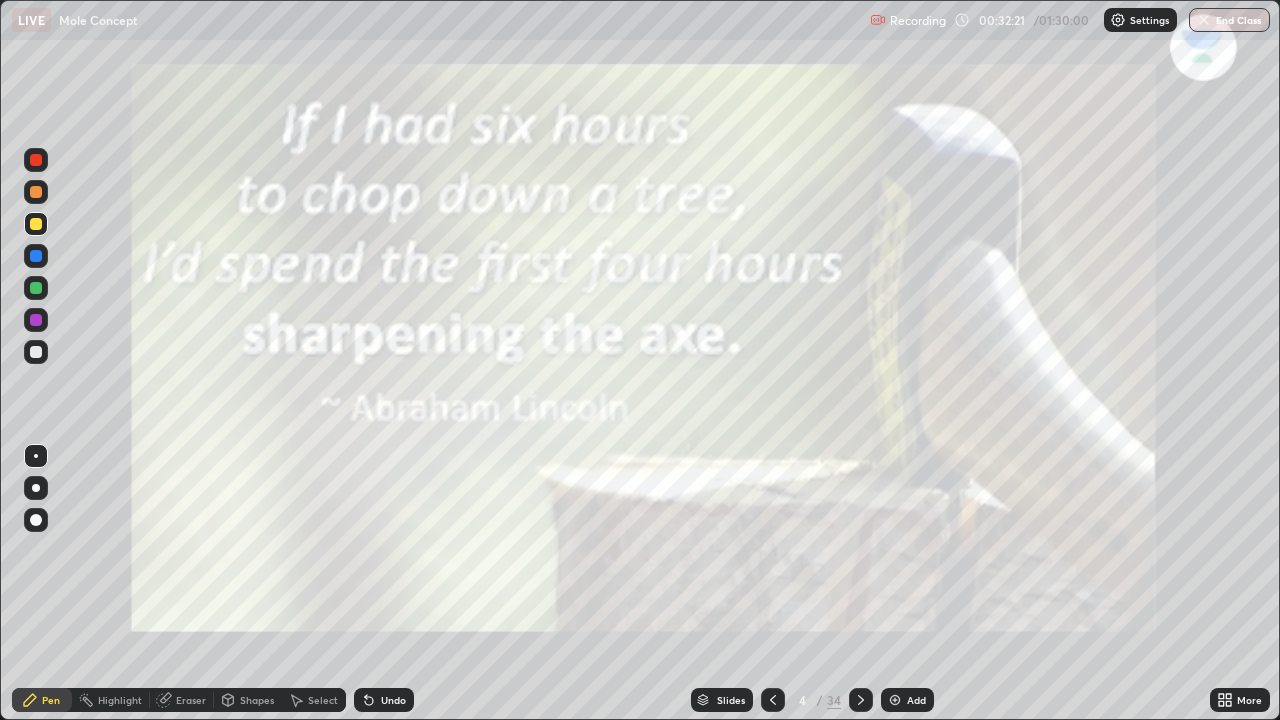 click 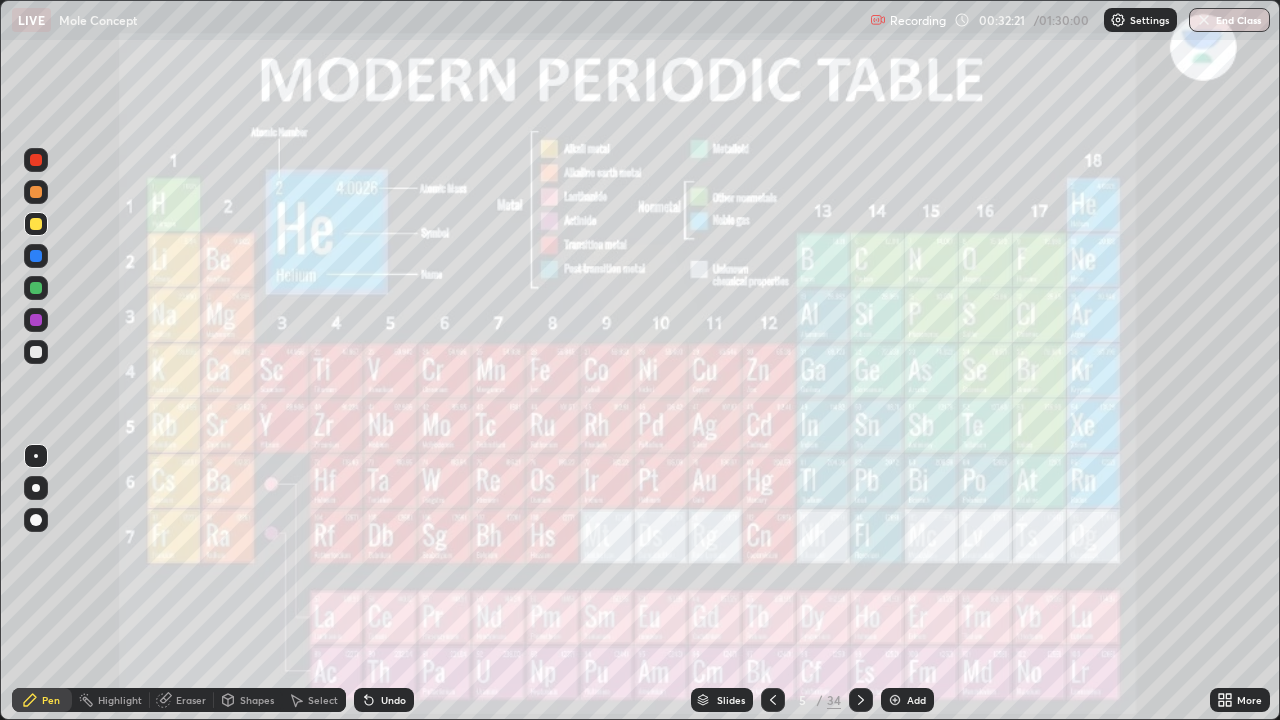 click at bounding box center (861, 700) 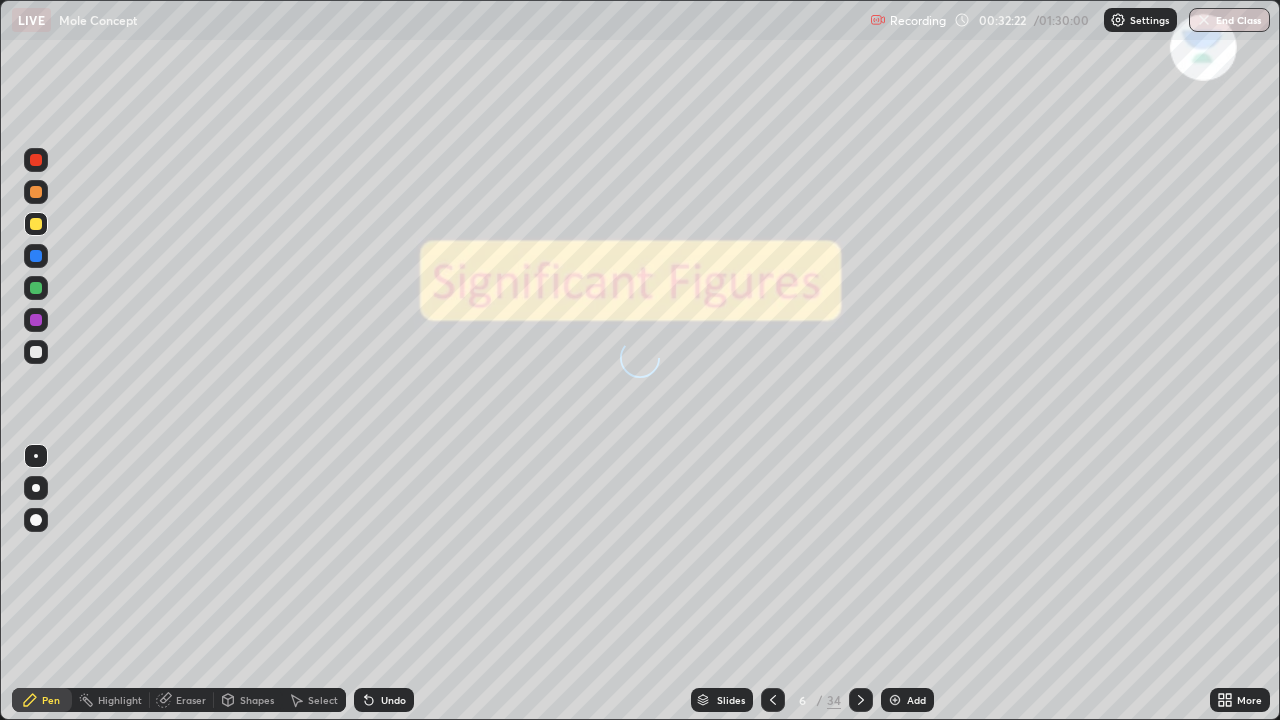 click at bounding box center (861, 700) 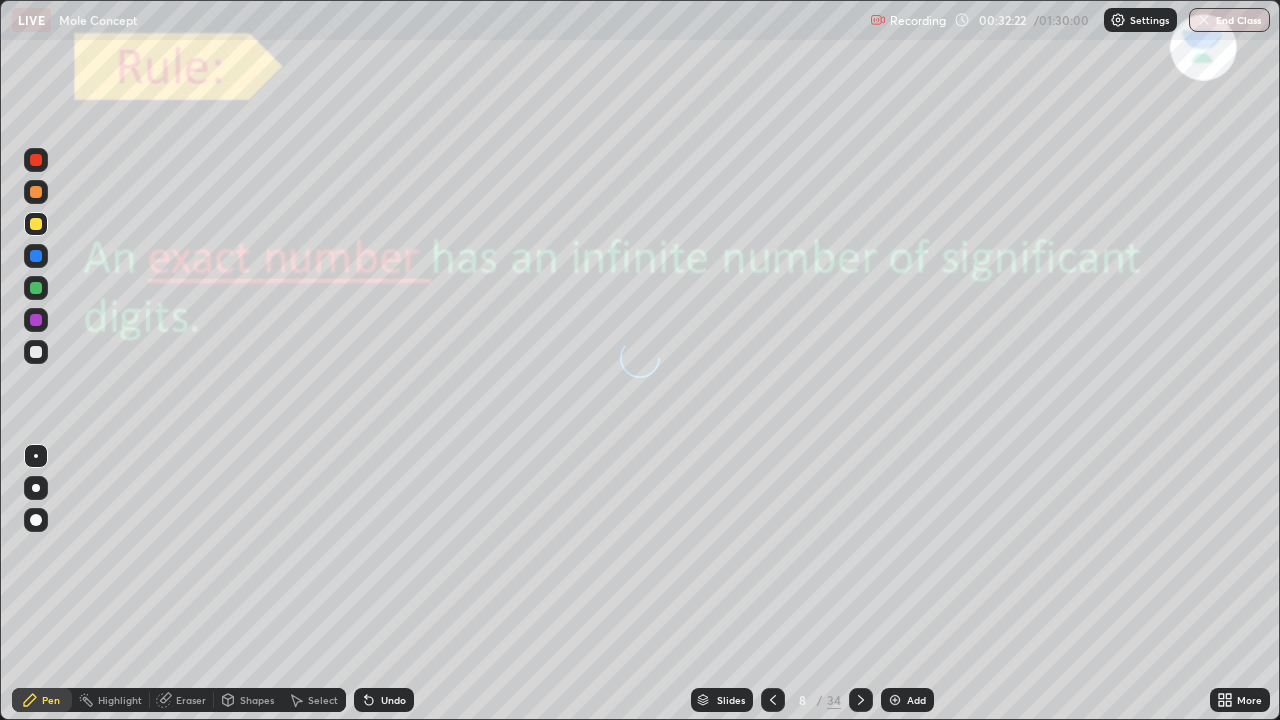 click at bounding box center [861, 700] 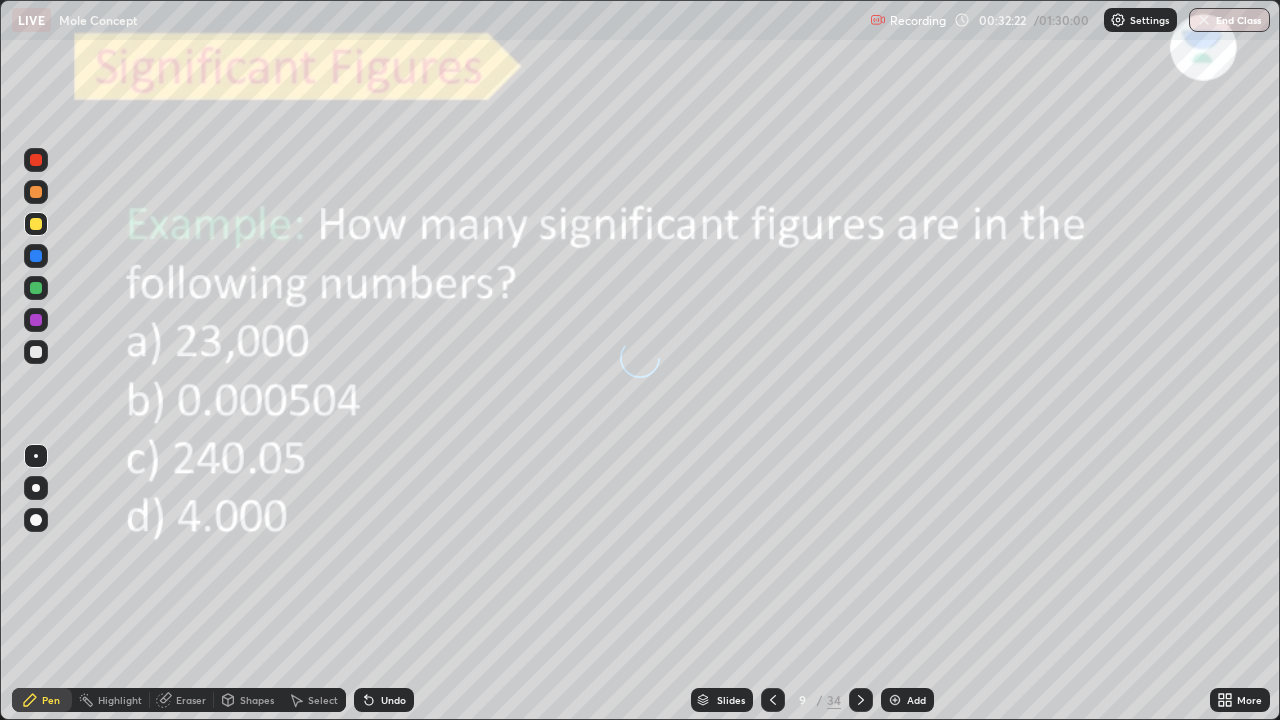 click at bounding box center [861, 700] 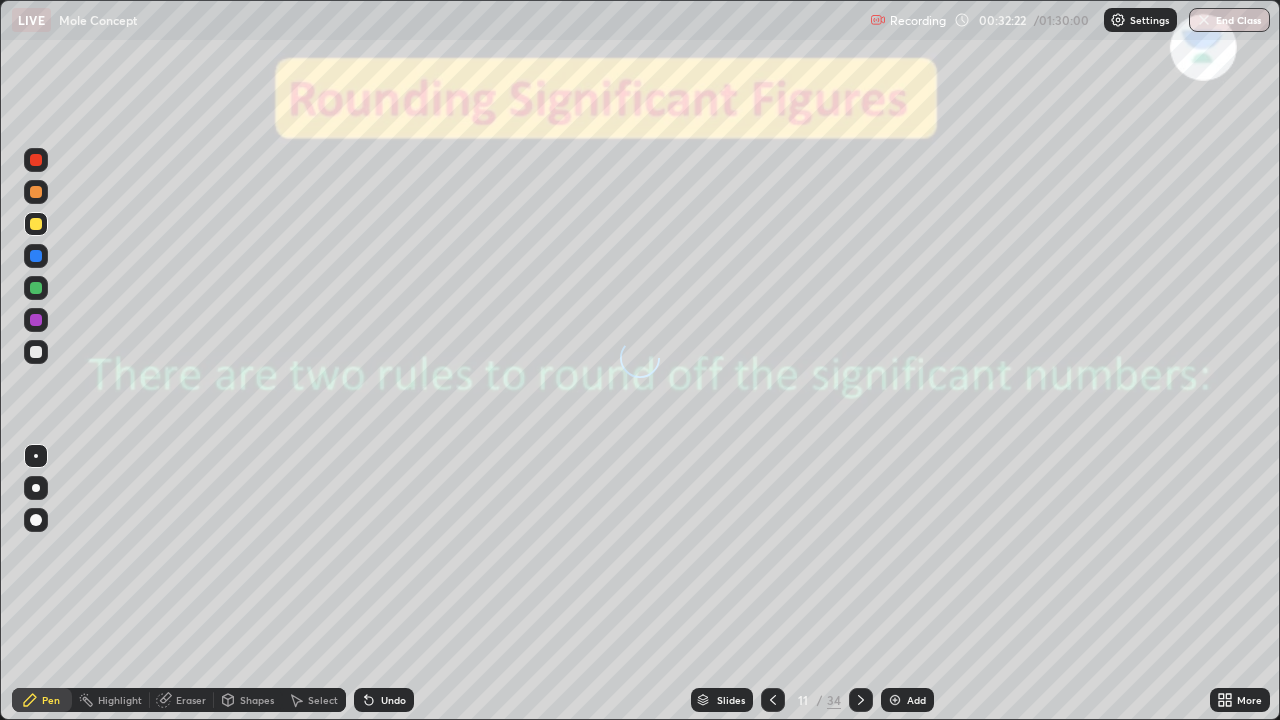 click 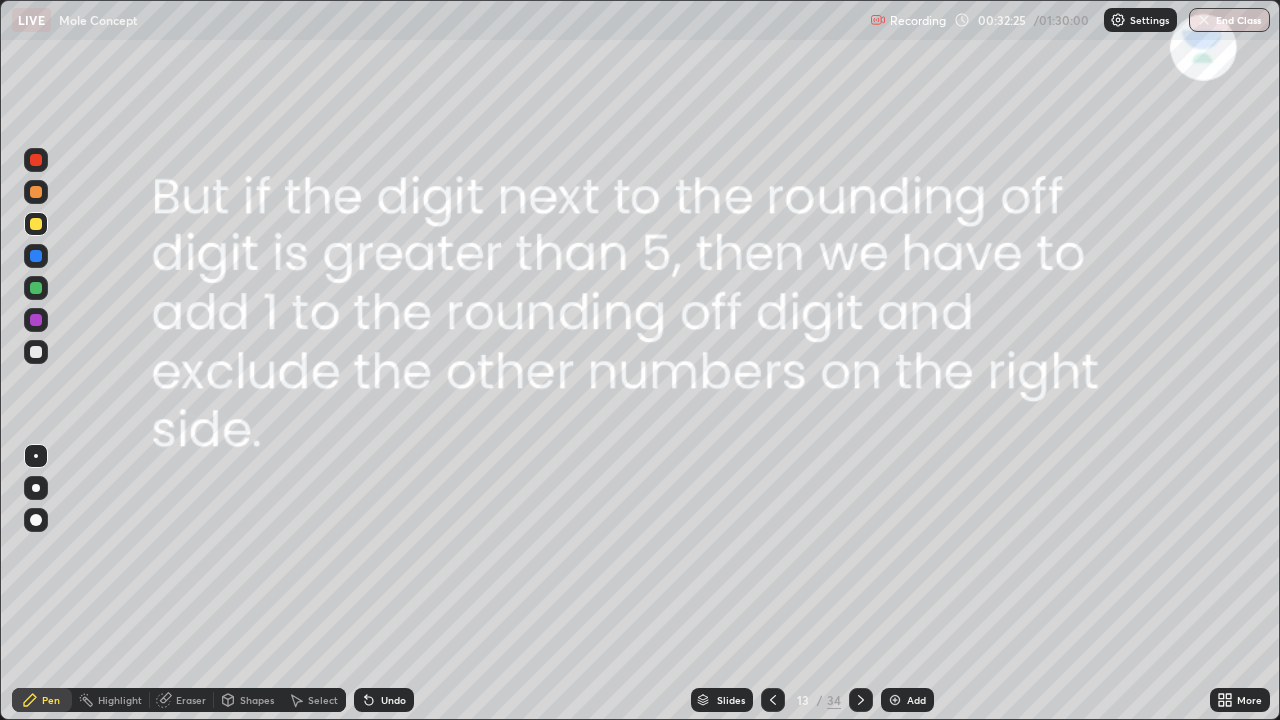 click 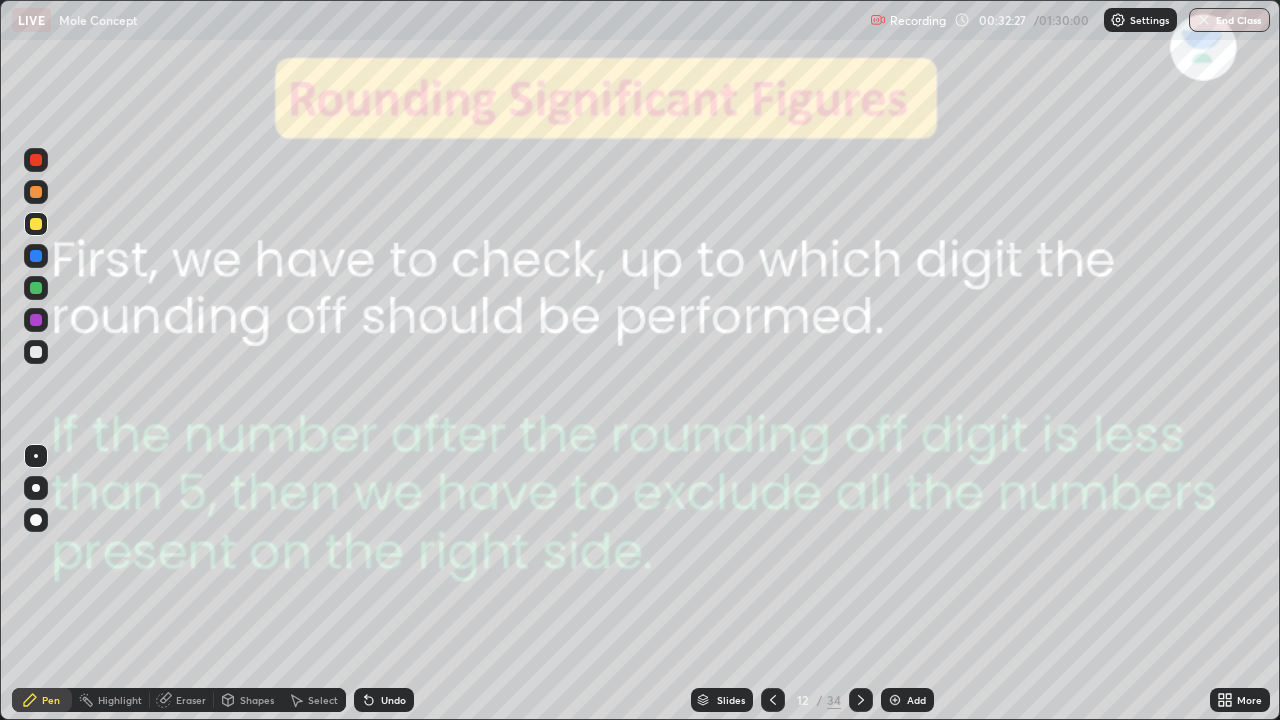 click 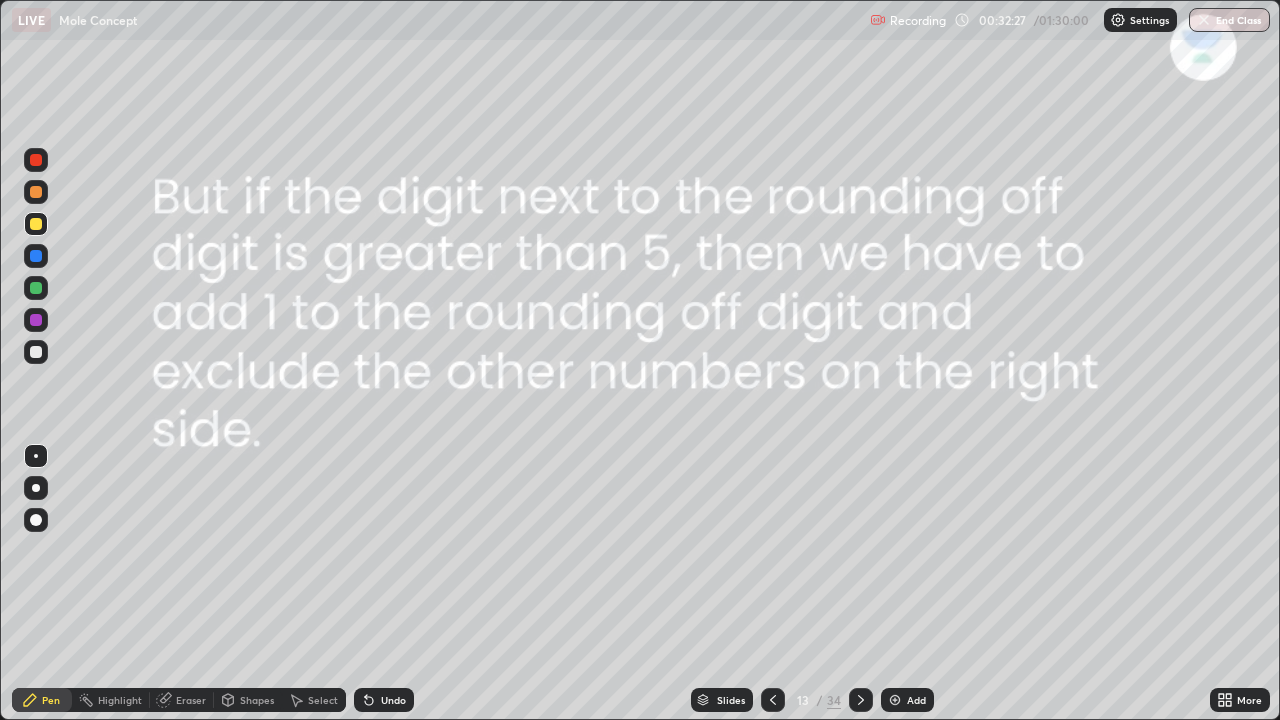 click 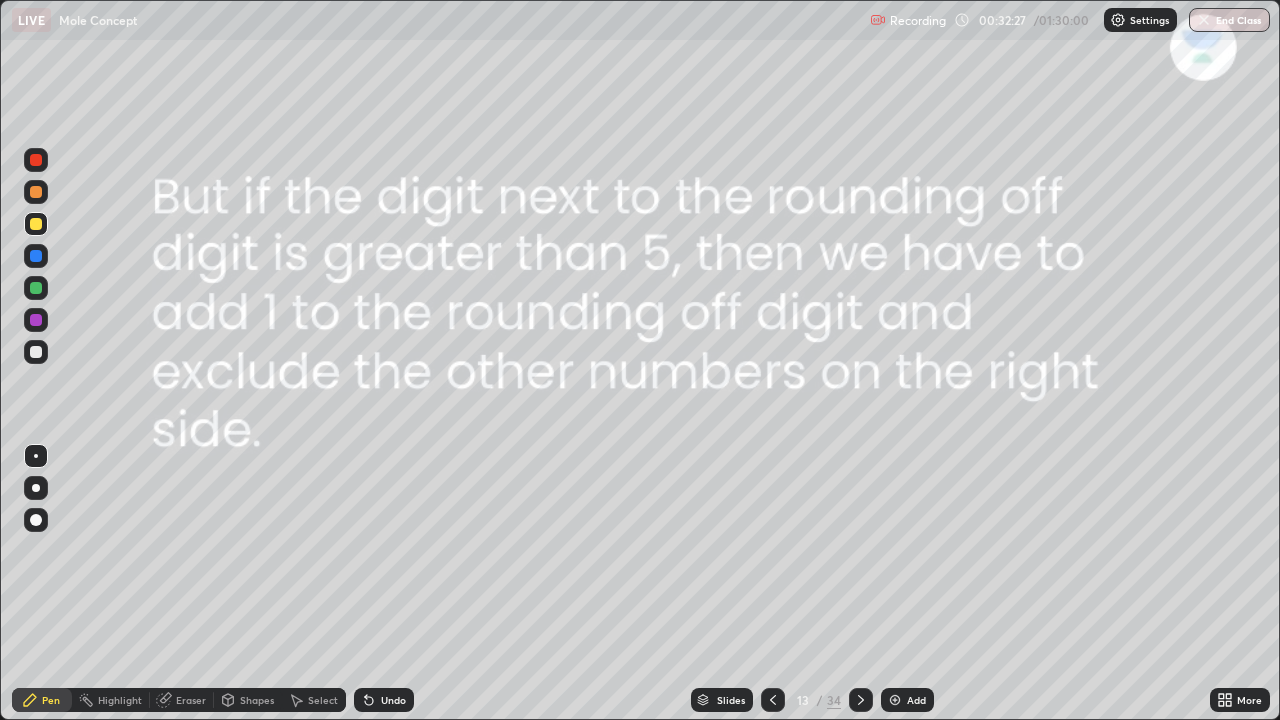 click 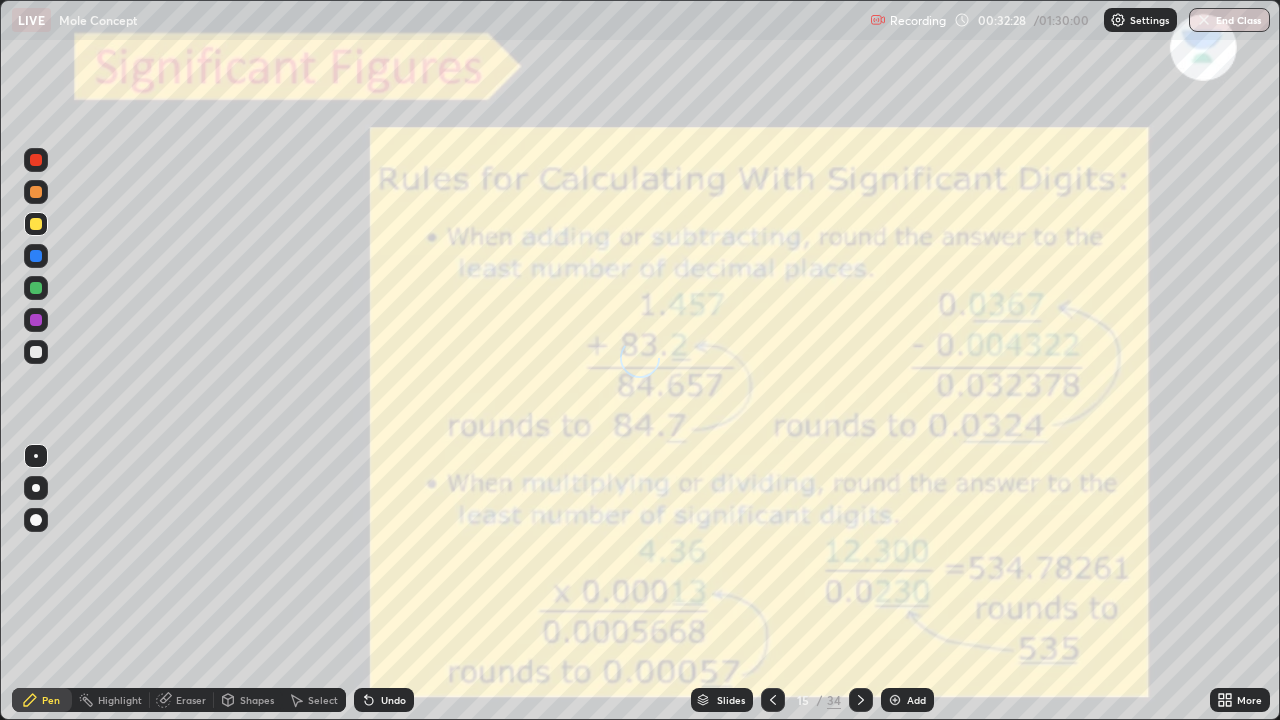 click at bounding box center [861, 700] 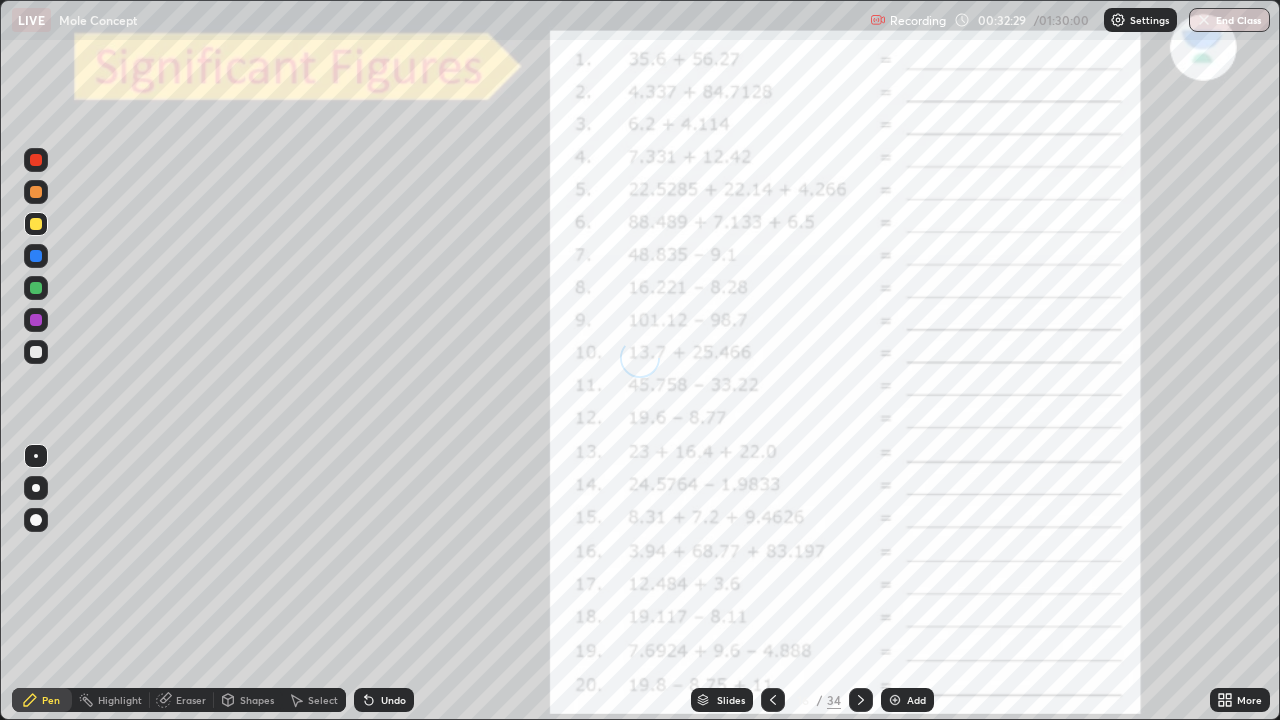 click 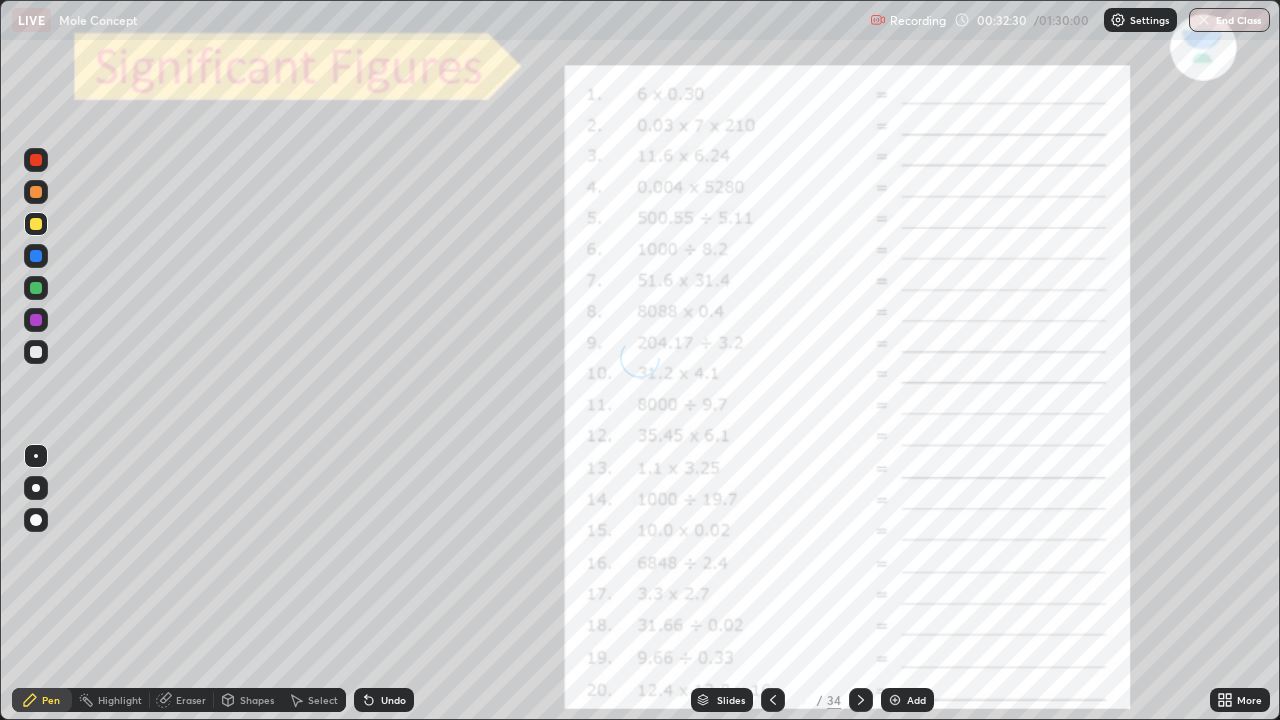 click 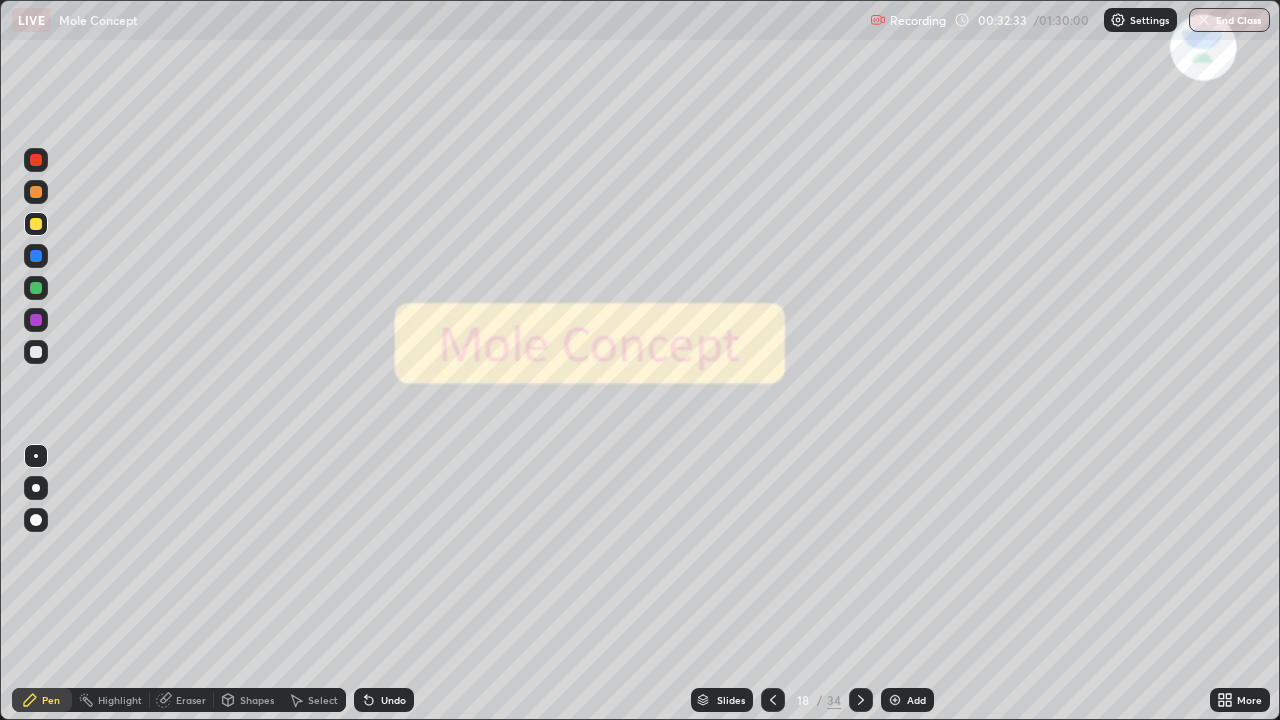 click at bounding box center (861, 700) 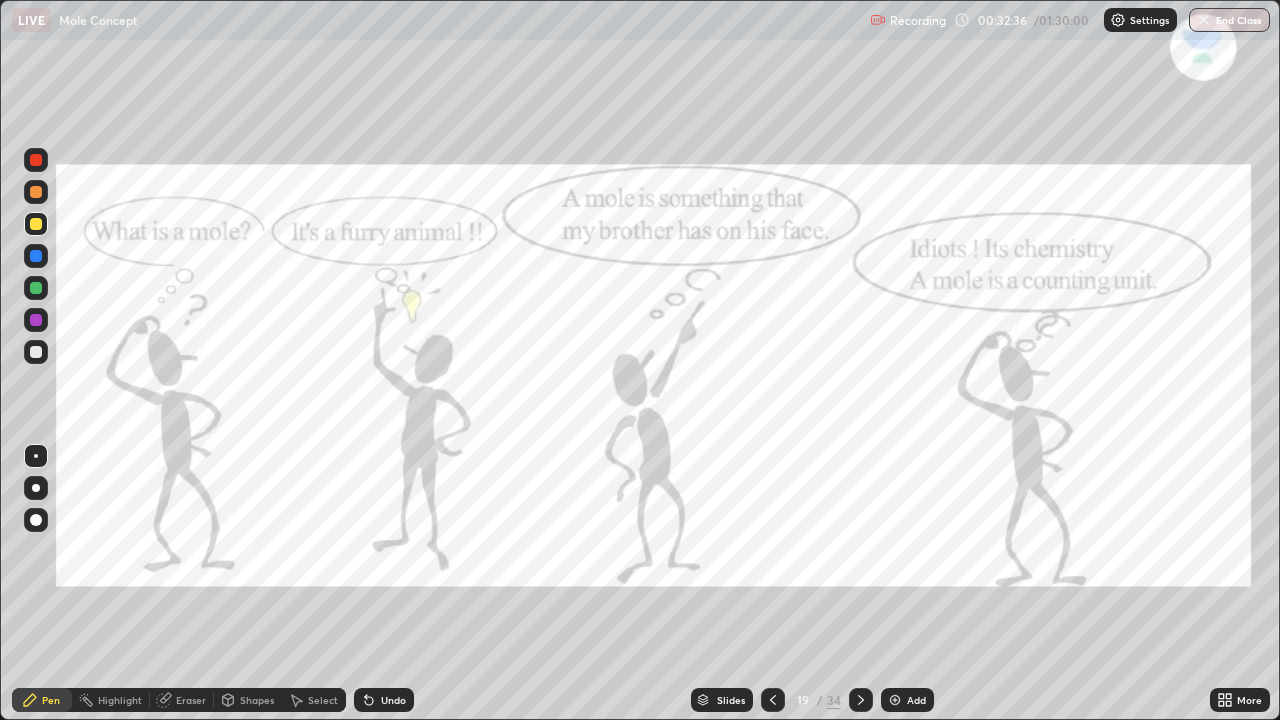 click 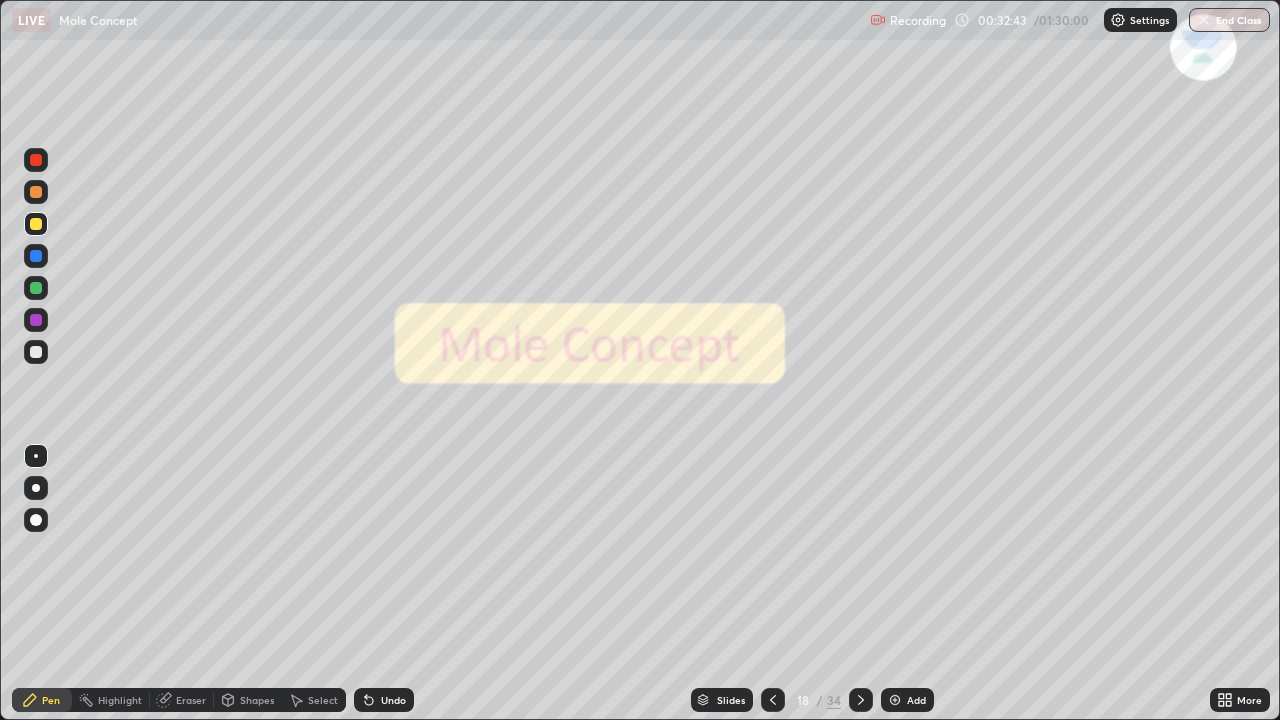 click at bounding box center [861, 700] 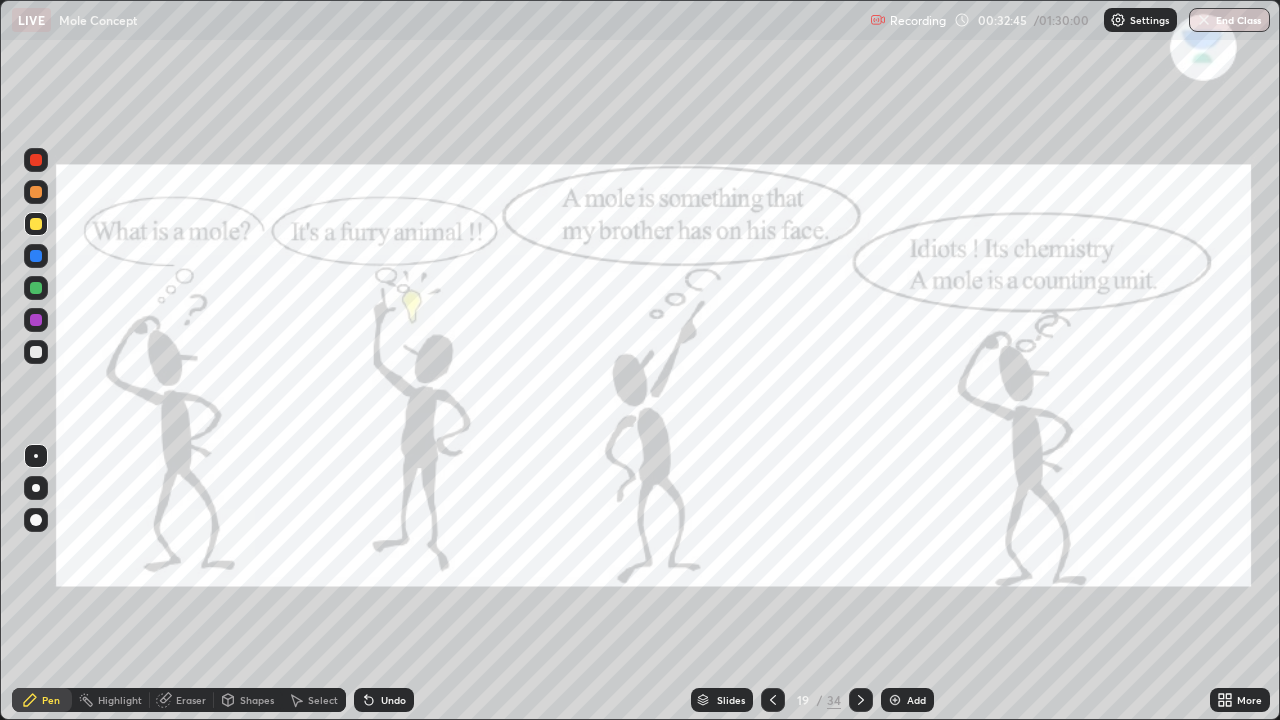 click at bounding box center (861, 700) 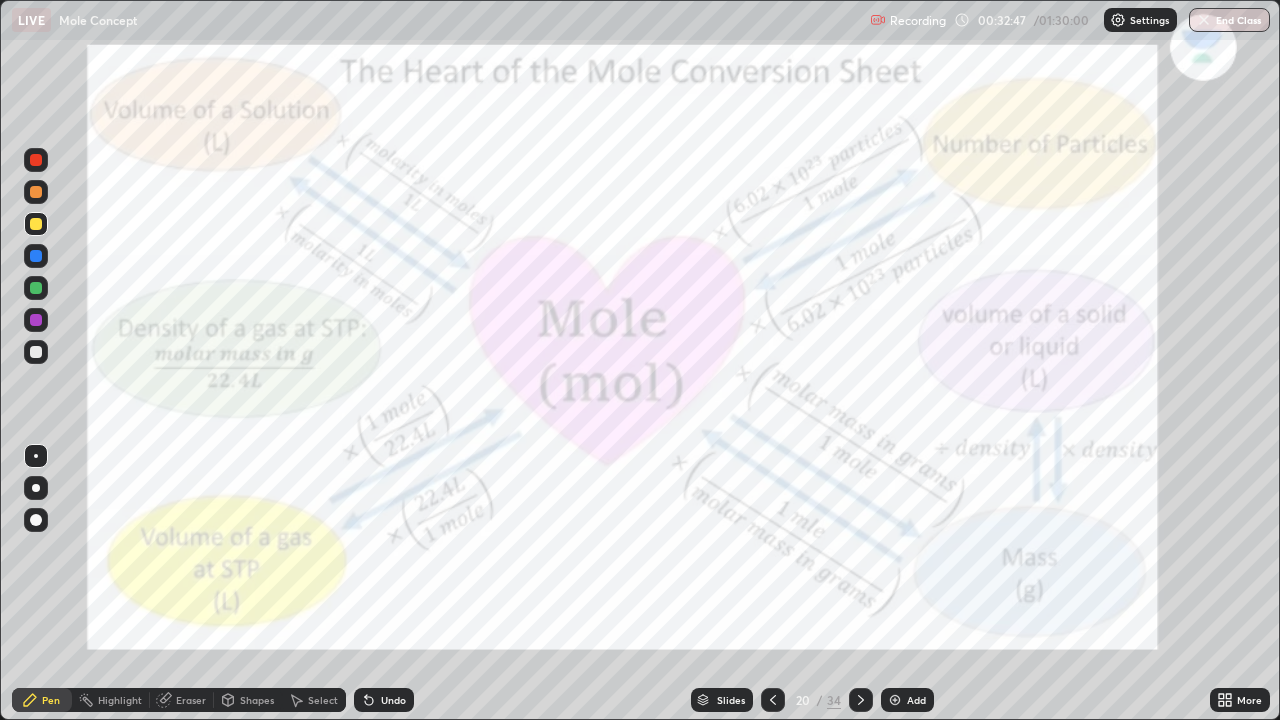 click at bounding box center (861, 700) 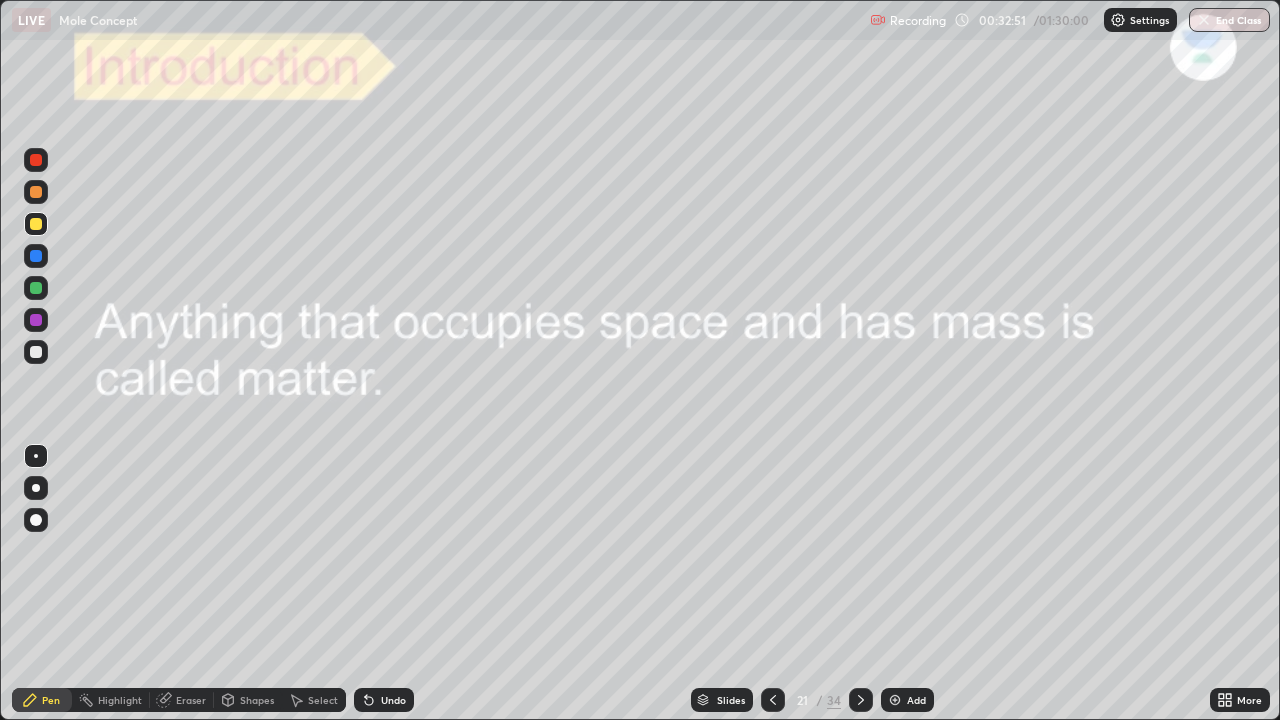 click at bounding box center (773, 700) 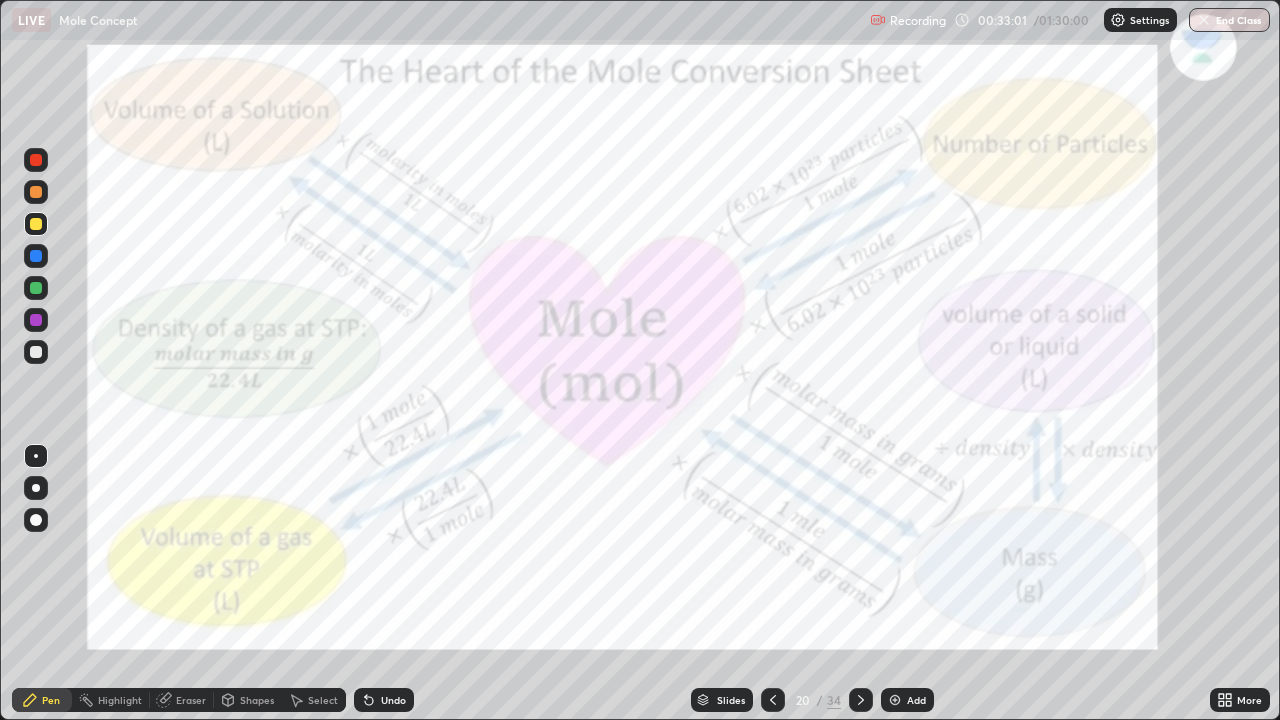 click 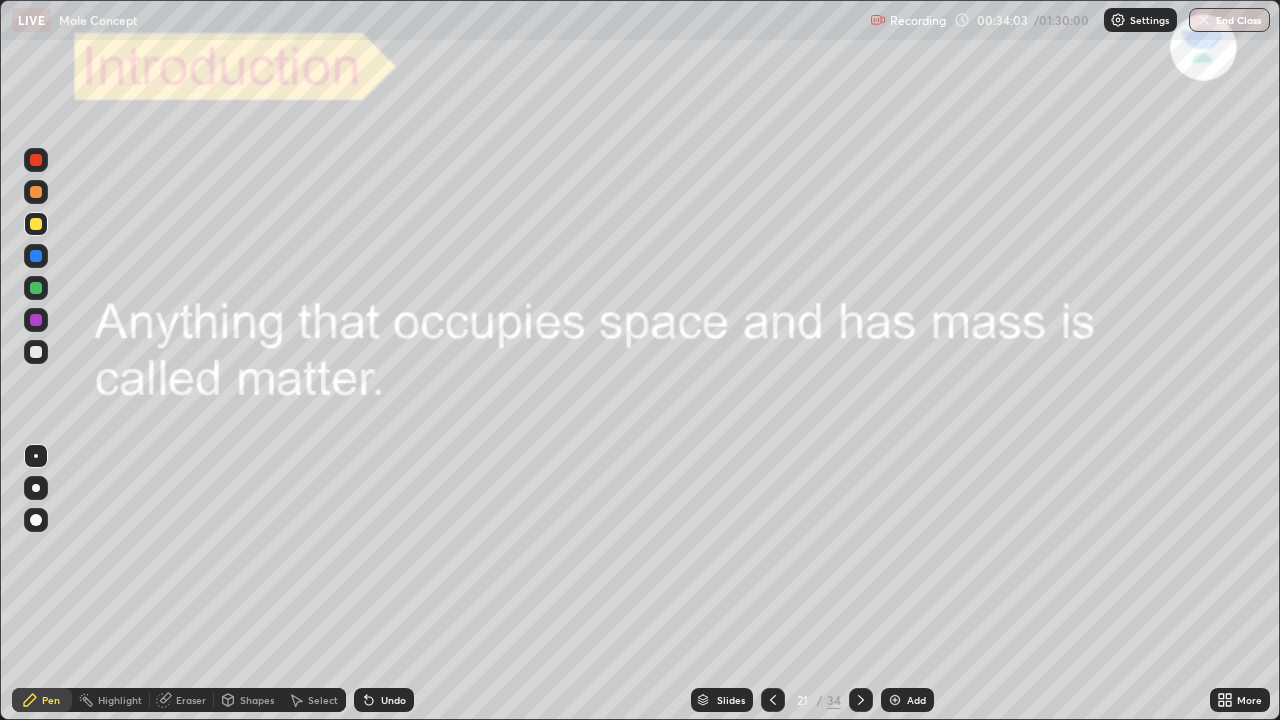 click at bounding box center (36, 352) 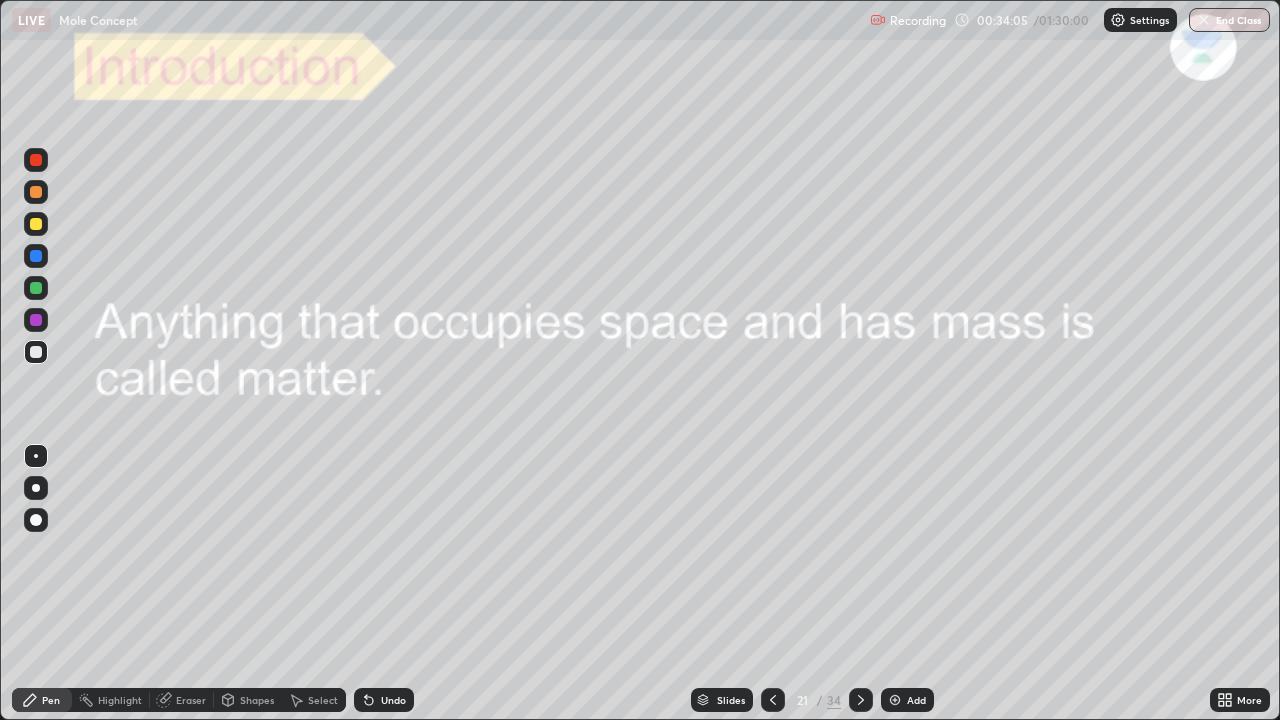 click at bounding box center (36, 224) 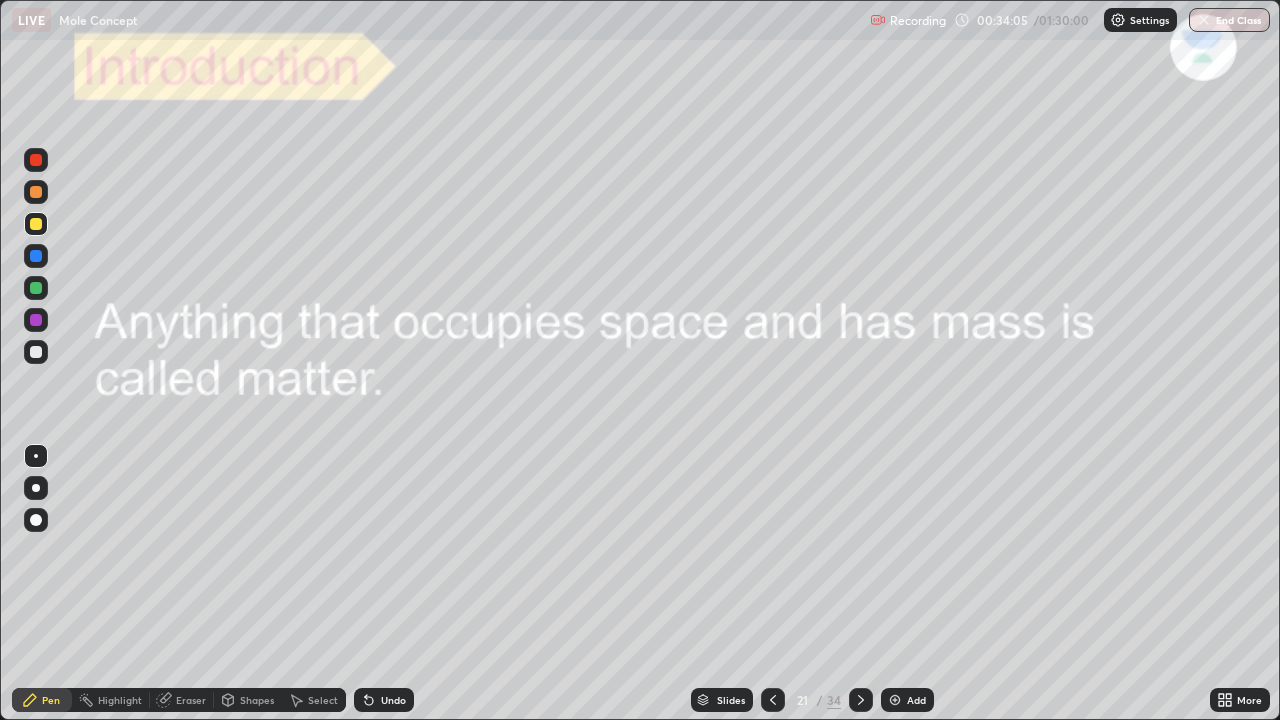 click at bounding box center (36, 224) 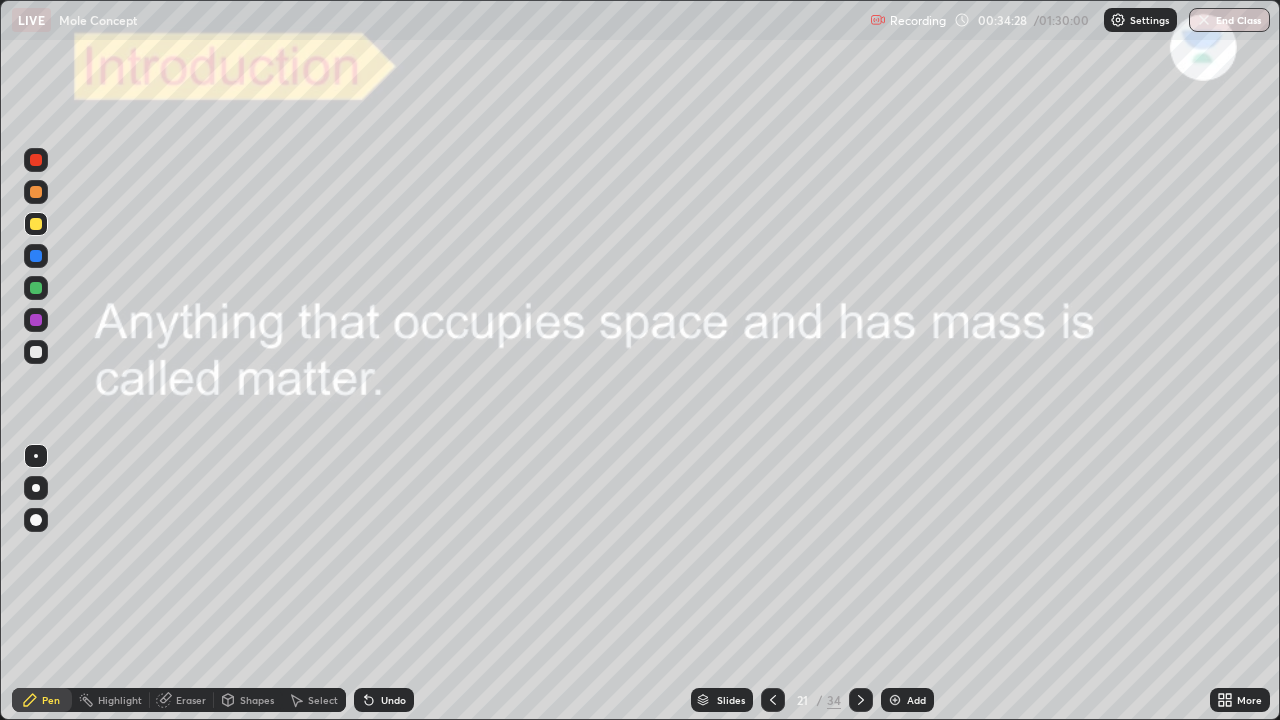click at bounding box center (861, 700) 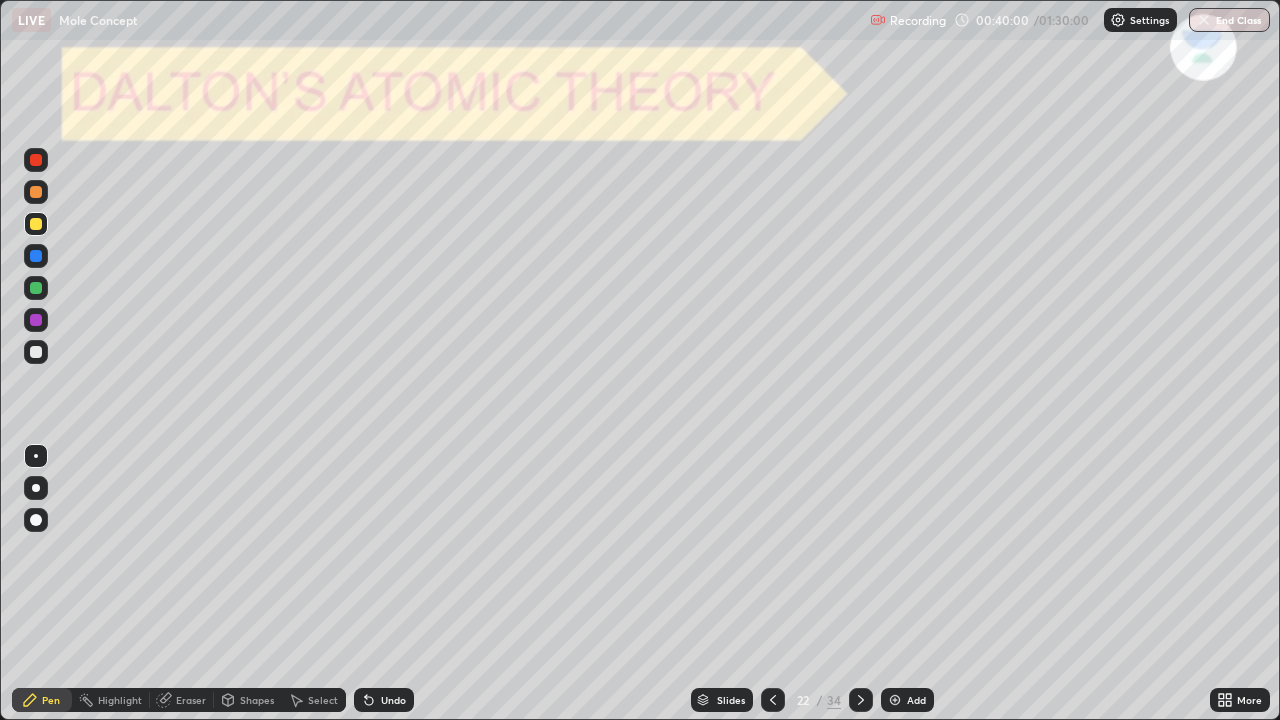 click 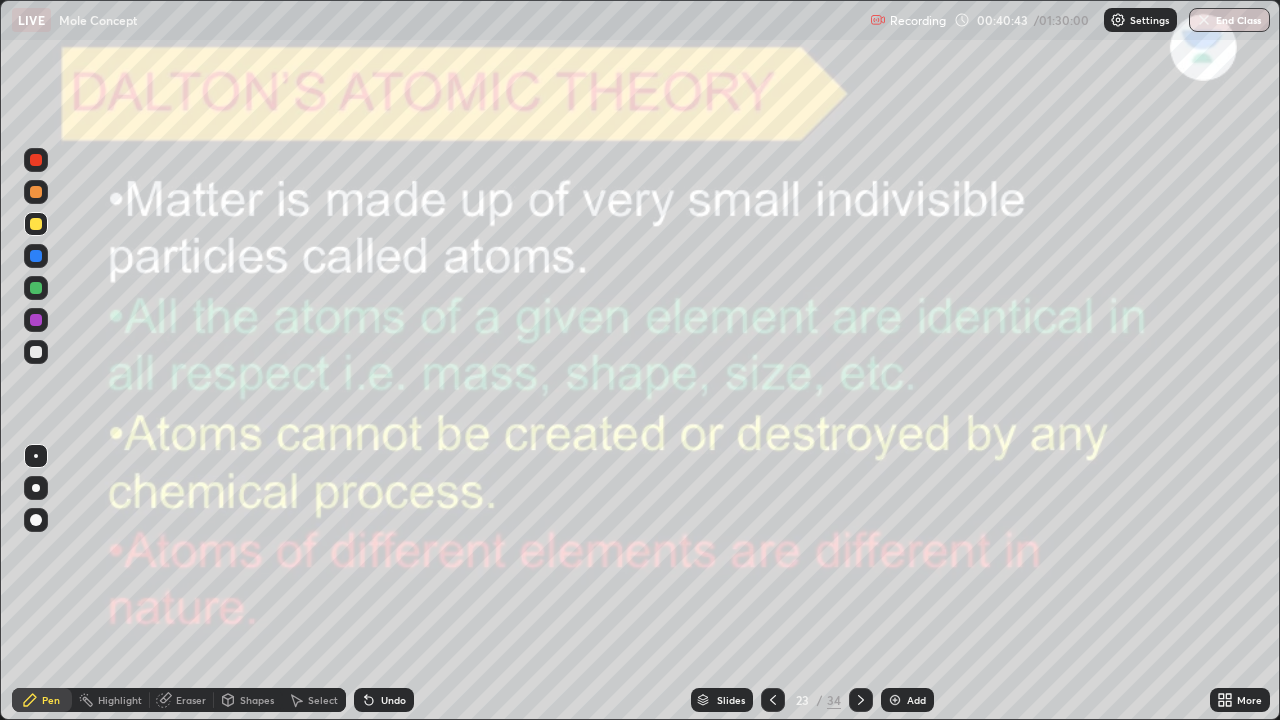 click at bounding box center (36, 352) 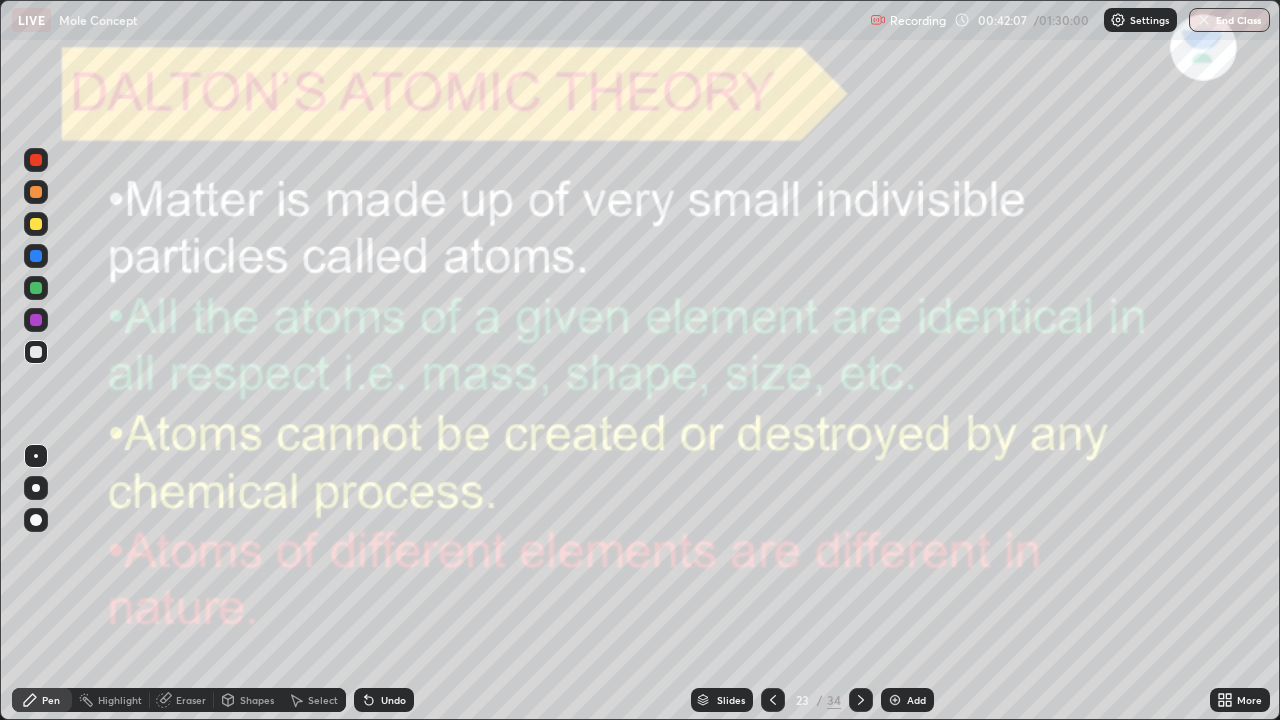 click at bounding box center (36, 256) 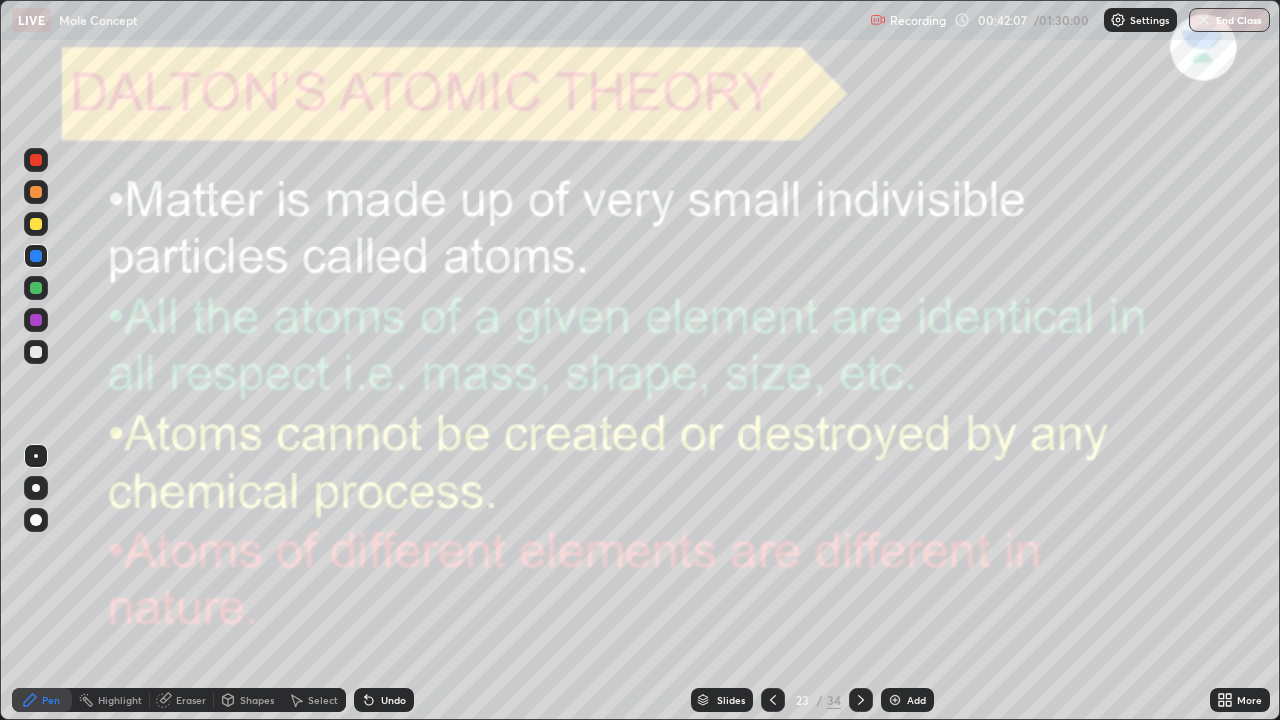click at bounding box center [36, 256] 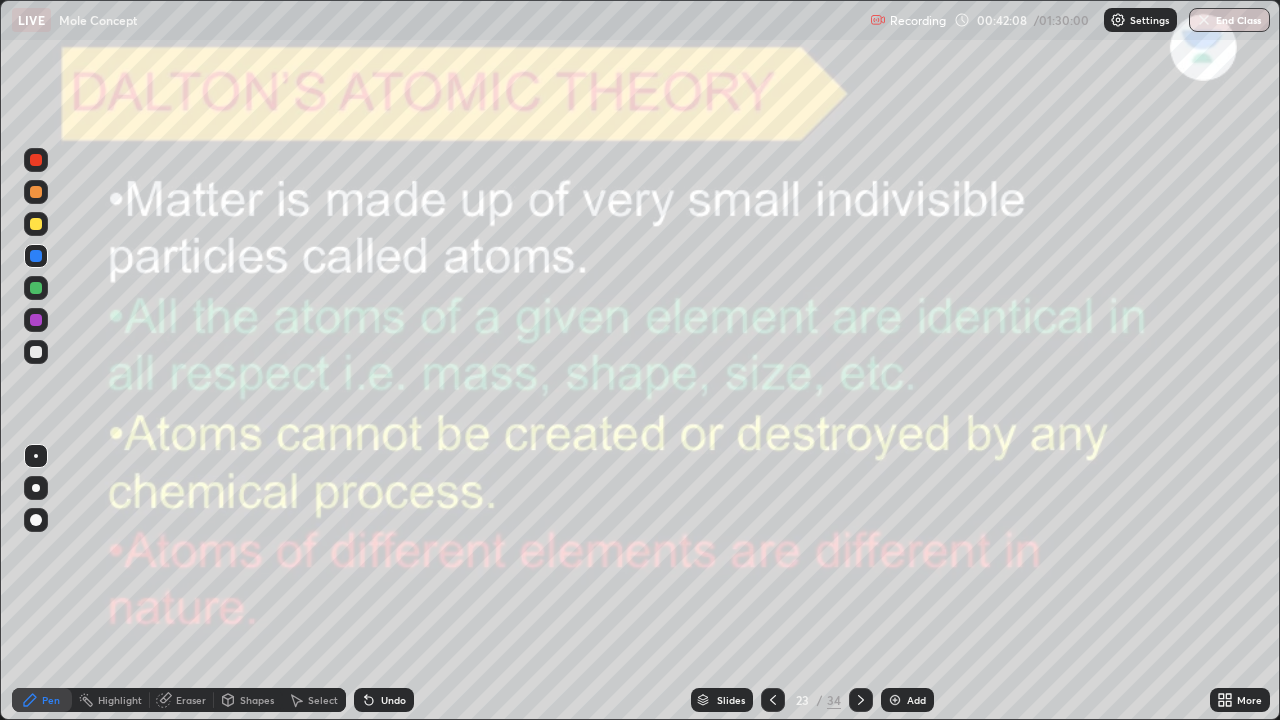 click at bounding box center [36, 352] 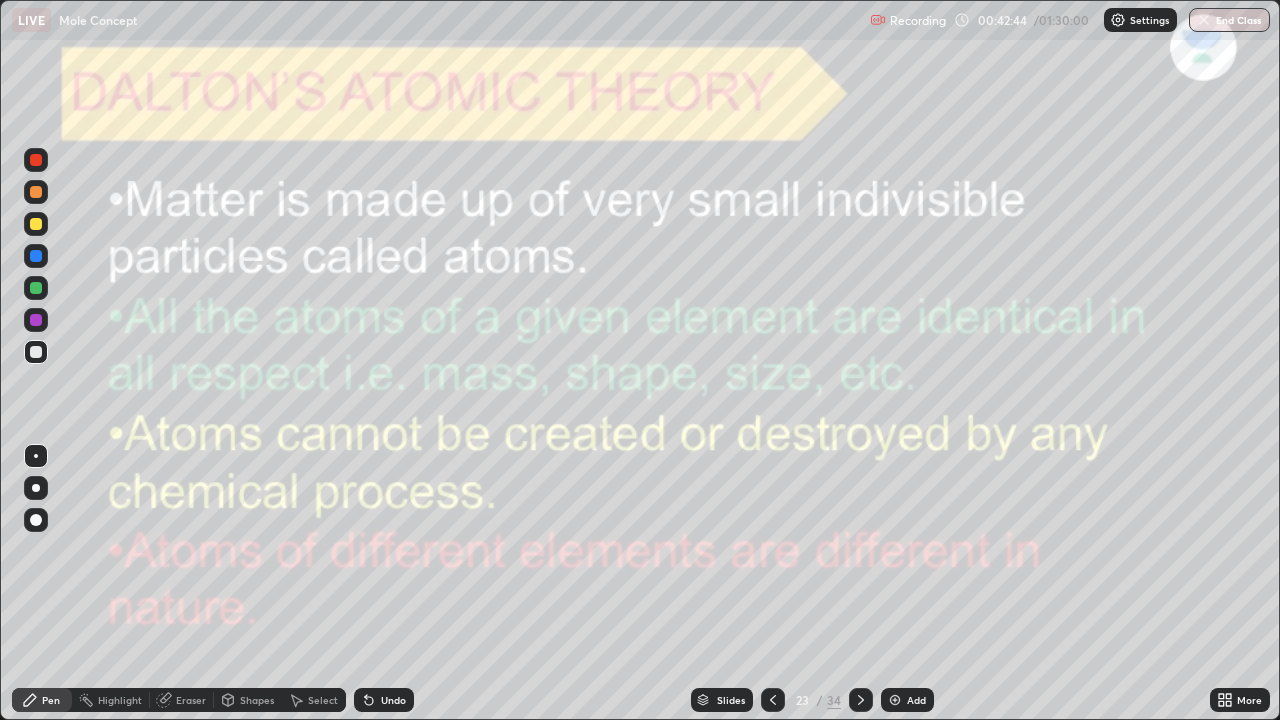 click 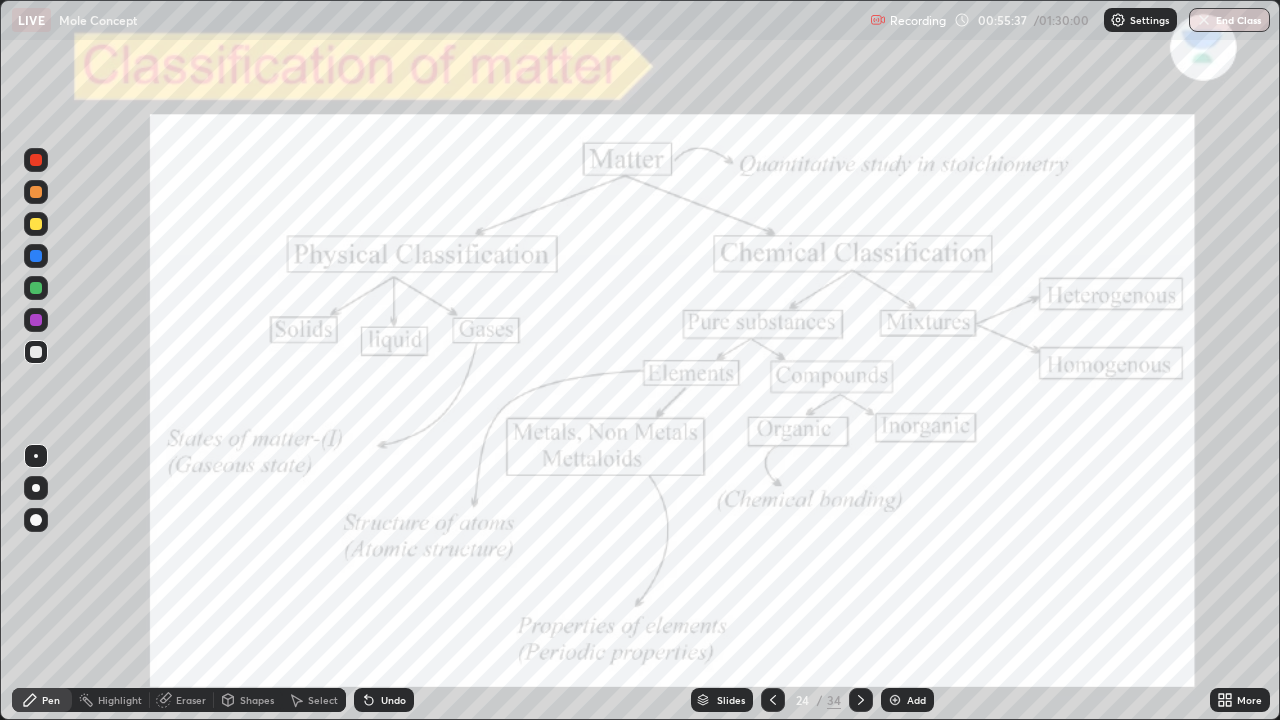 click at bounding box center [36, 224] 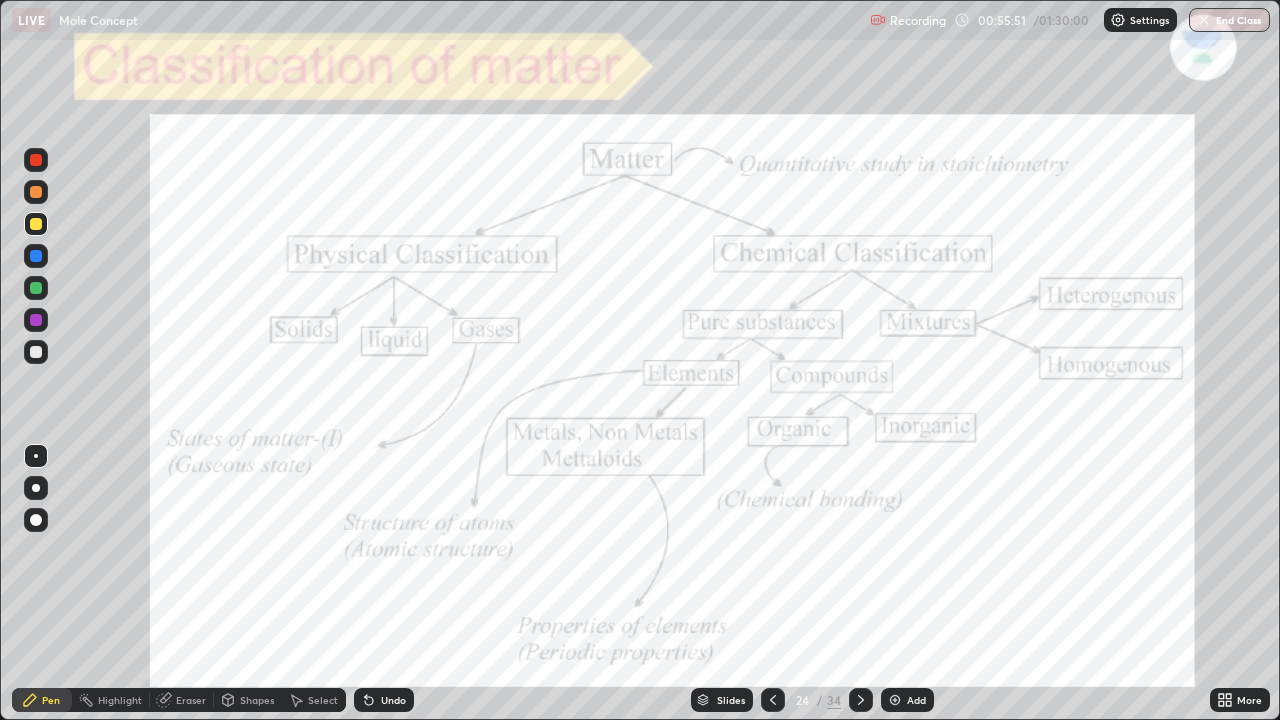 click at bounding box center [36, 224] 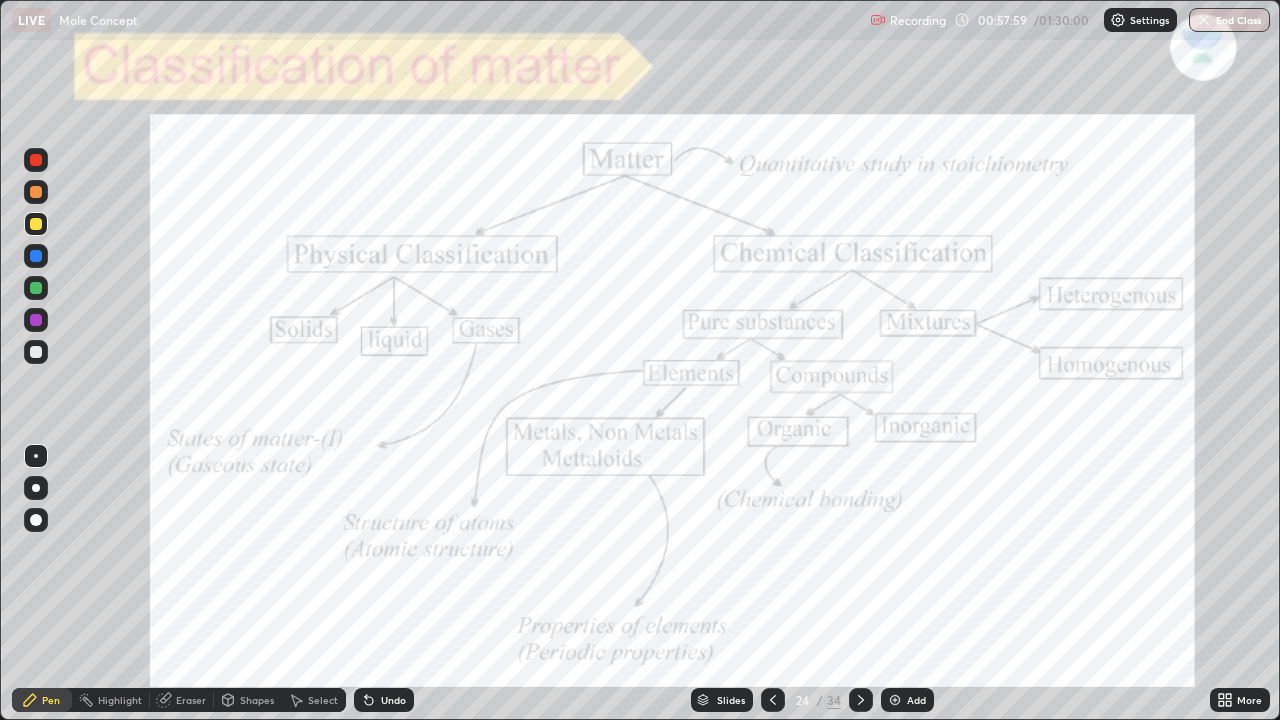 click 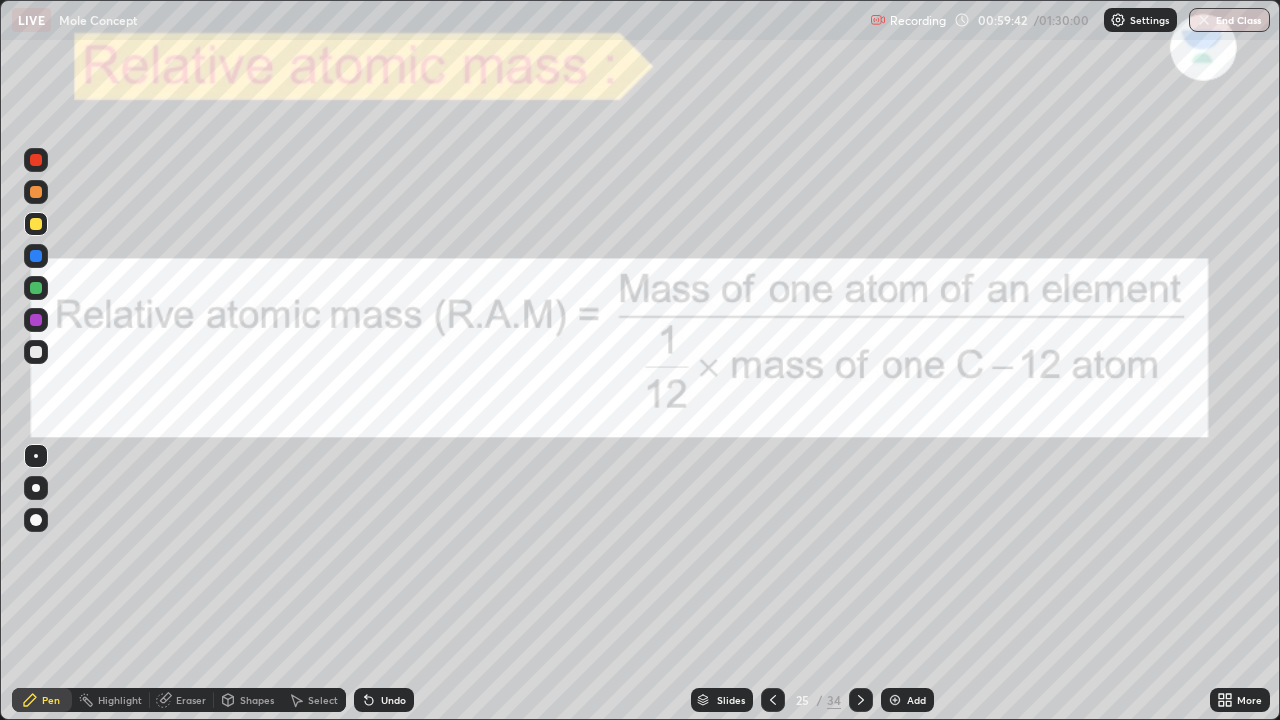 click at bounding box center [36, 160] 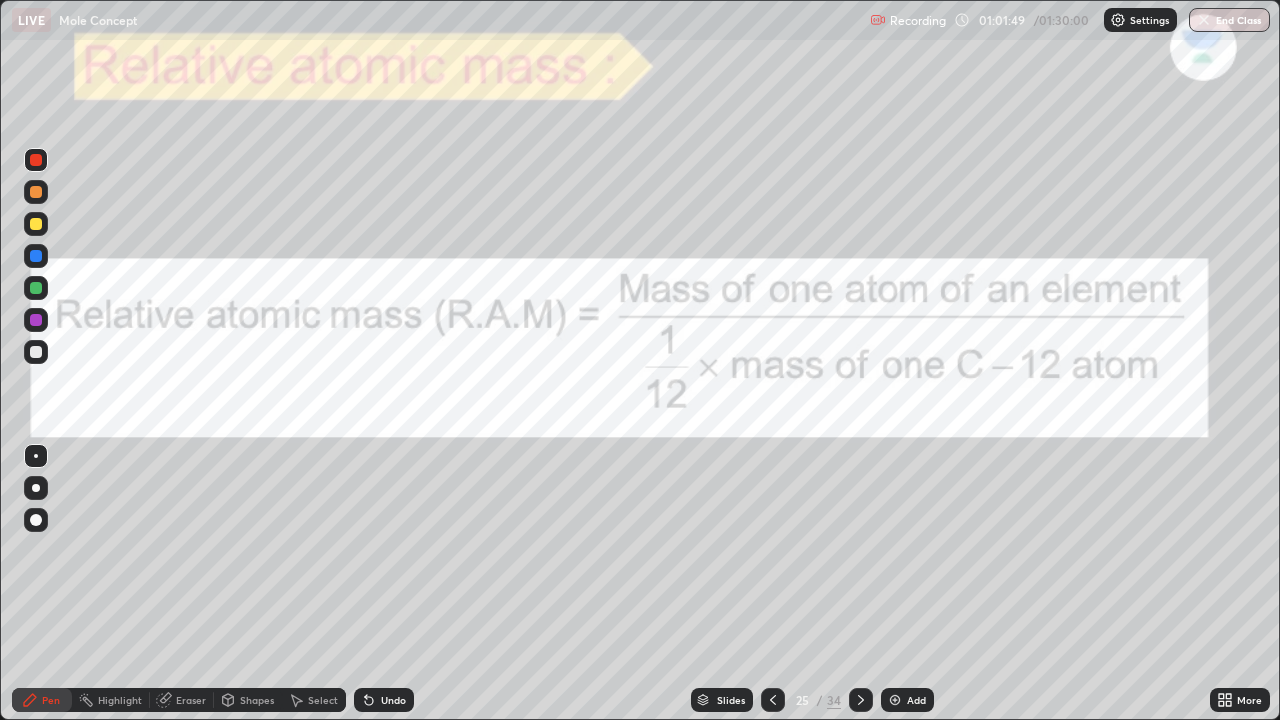 click on "Add" at bounding box center [916, 700] 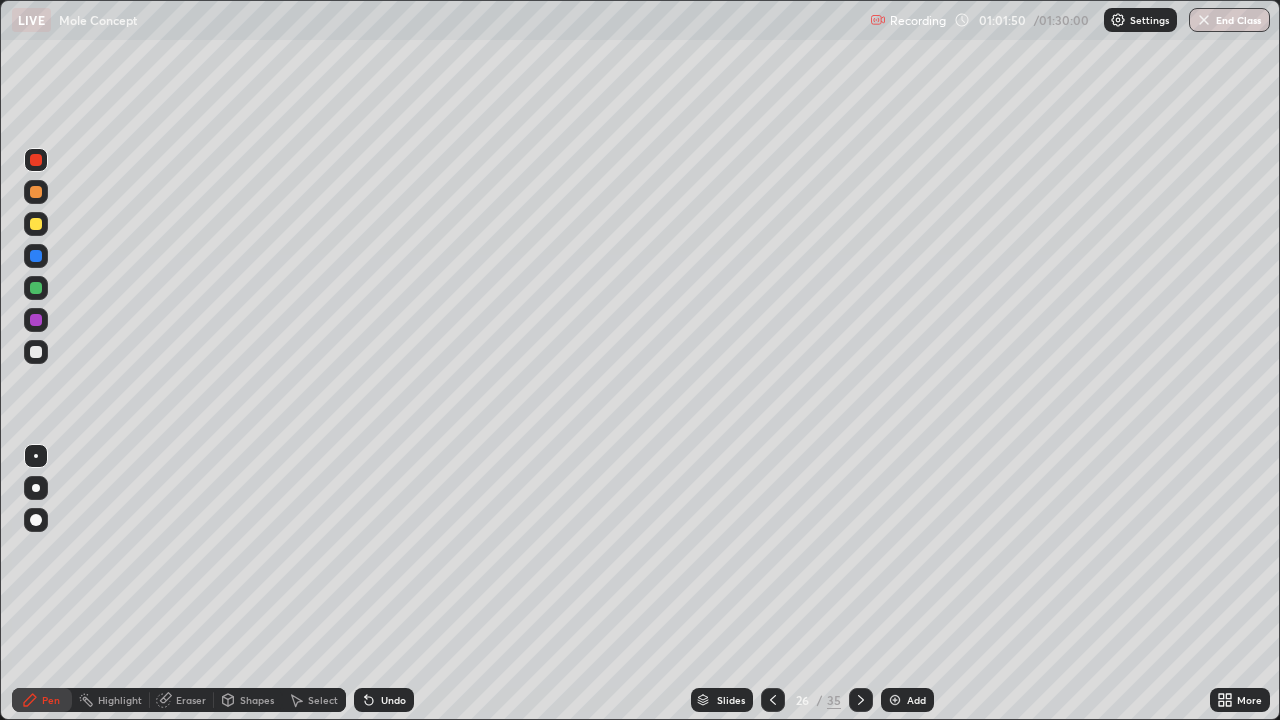 click at bounding box center [36, 352] 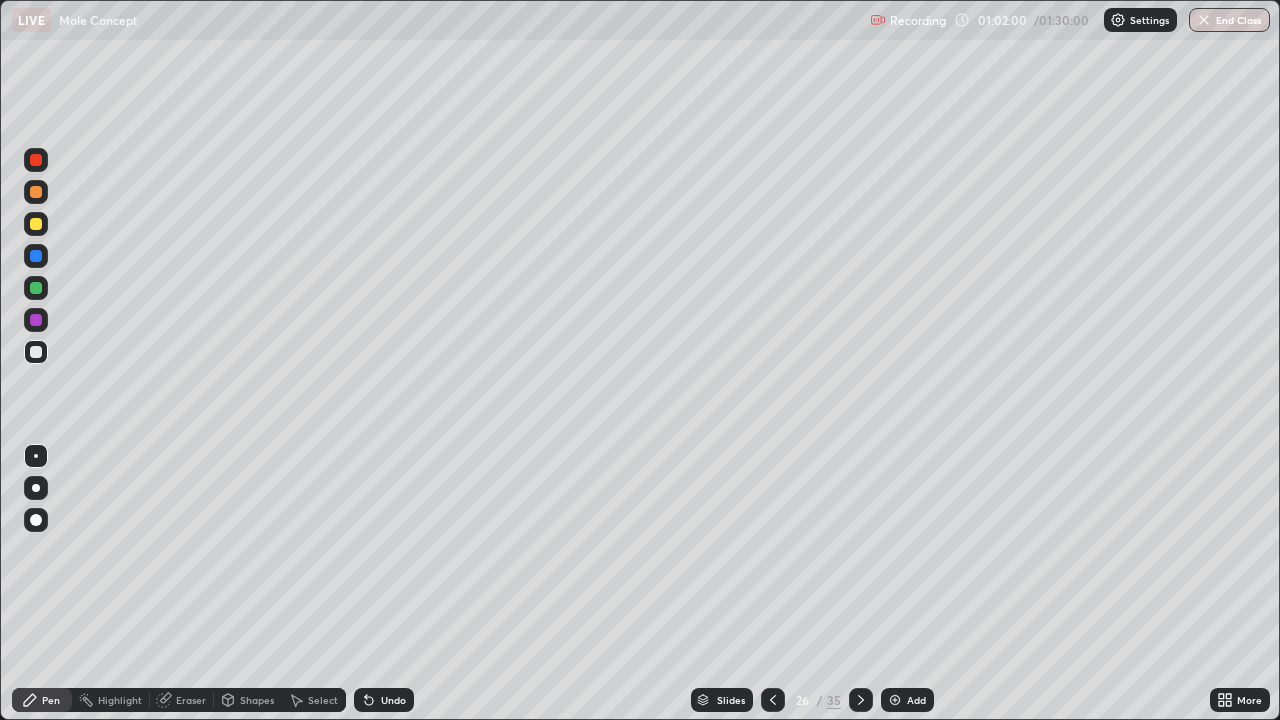 click at bounding box center (36, 224) 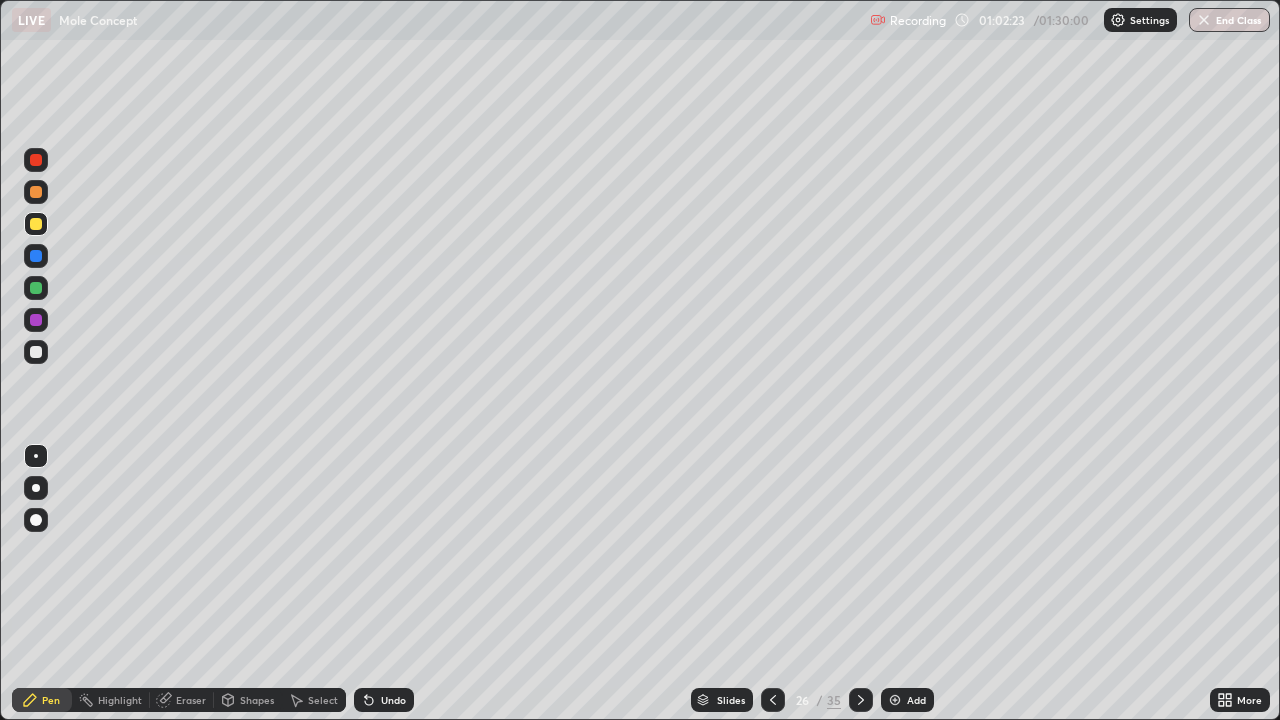 click on "Undo" at bounding box center (384, 700) 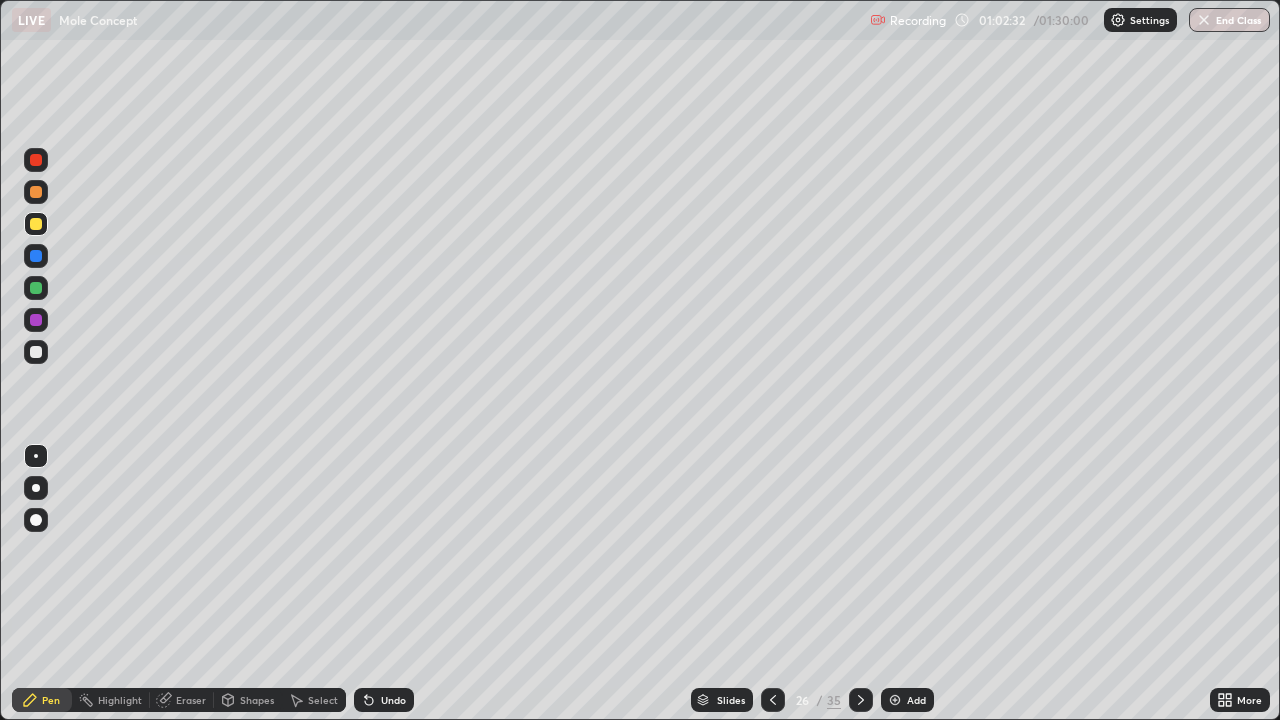 click on "Undo" at bounding box center (393, 700) 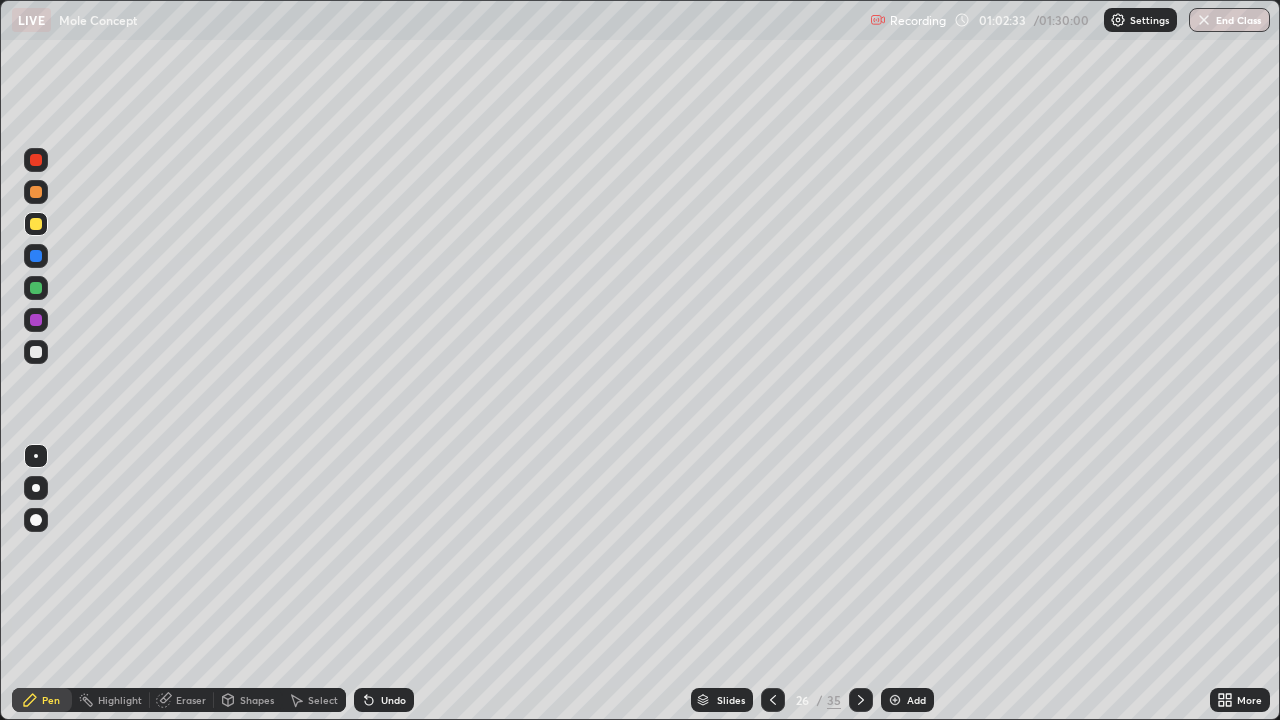 click on "Undo" at bounding box center [393, 700] 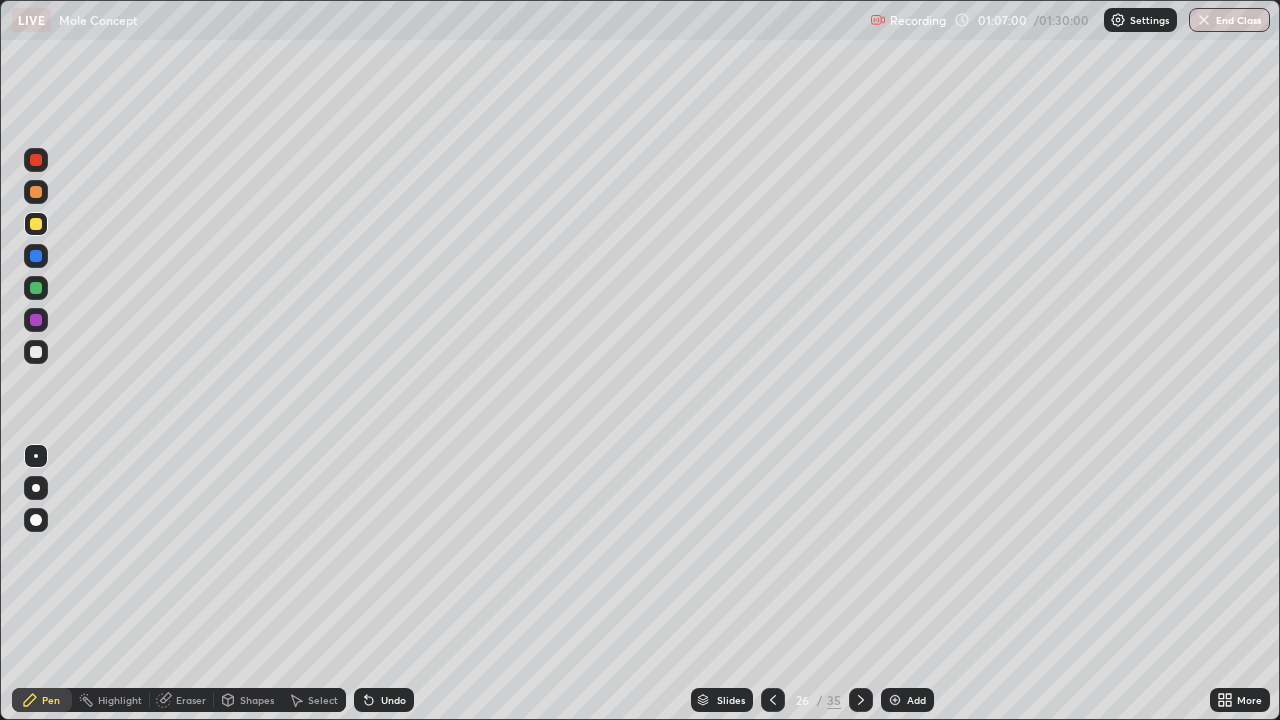 click 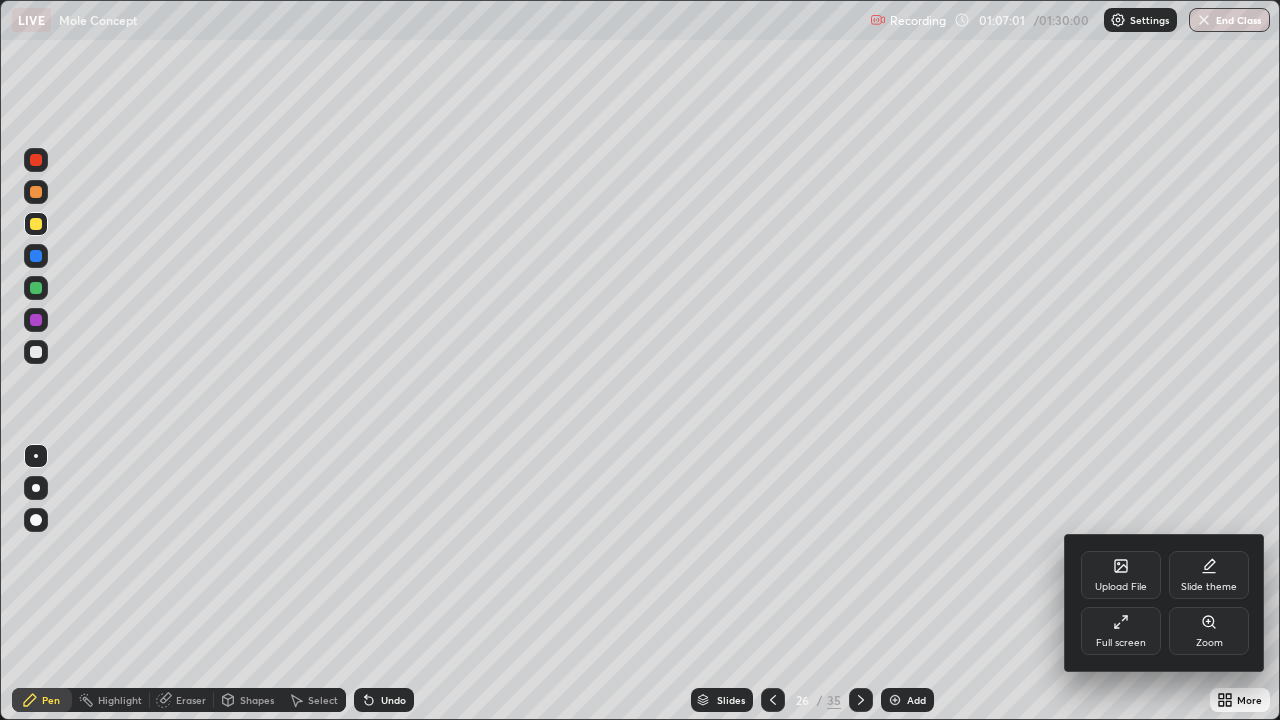 click 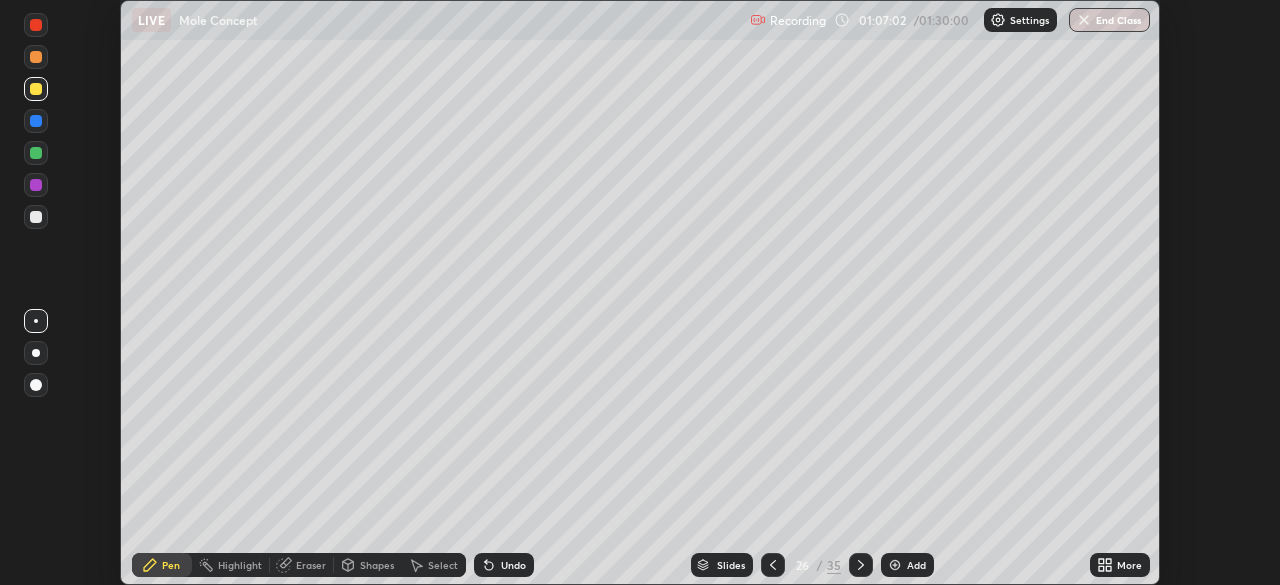 scroll, scrollTop: 585, scrollLeft: 1280, axis: both 